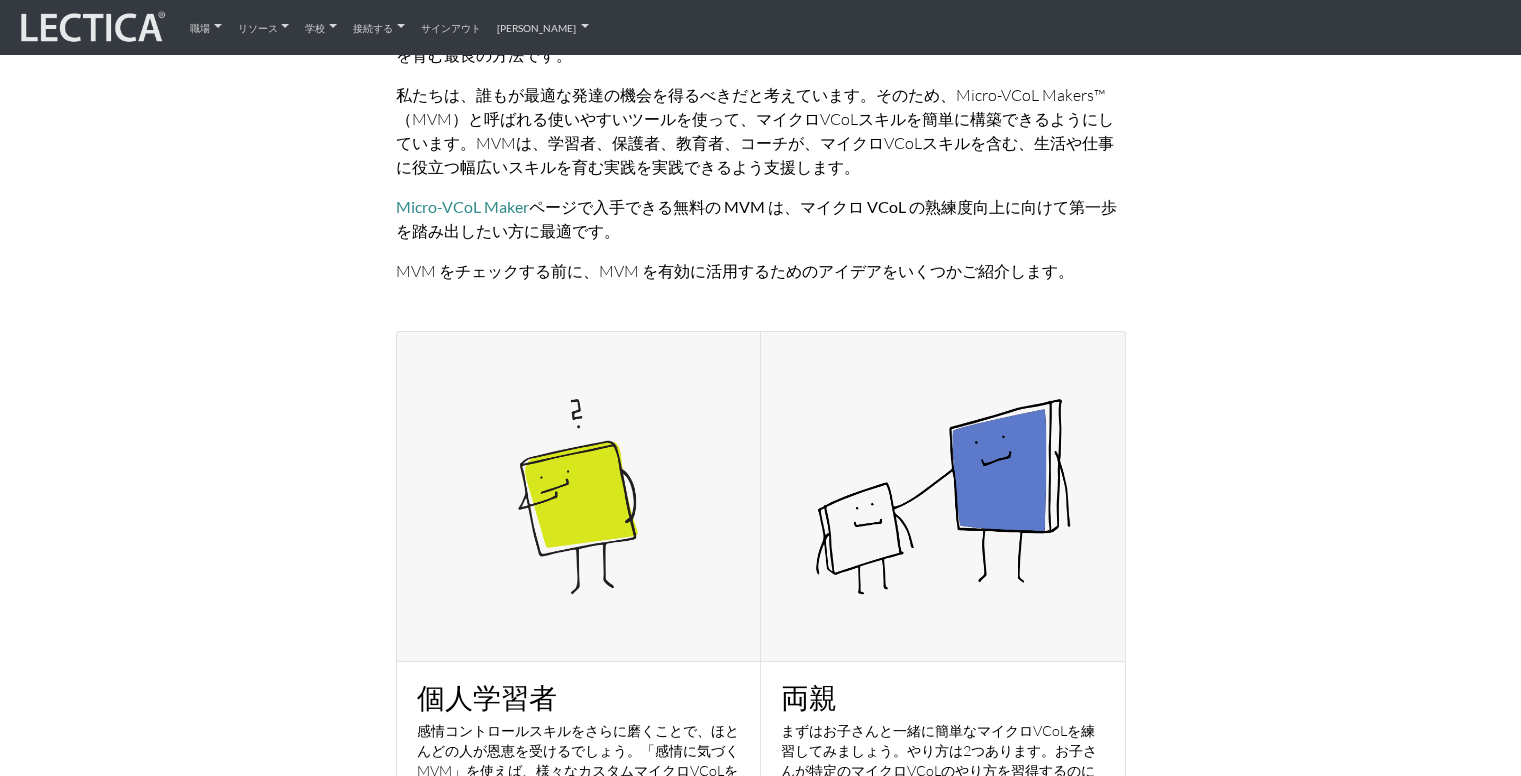 scroll, scrollTop: 0, scrollLeft: 0, axis: both 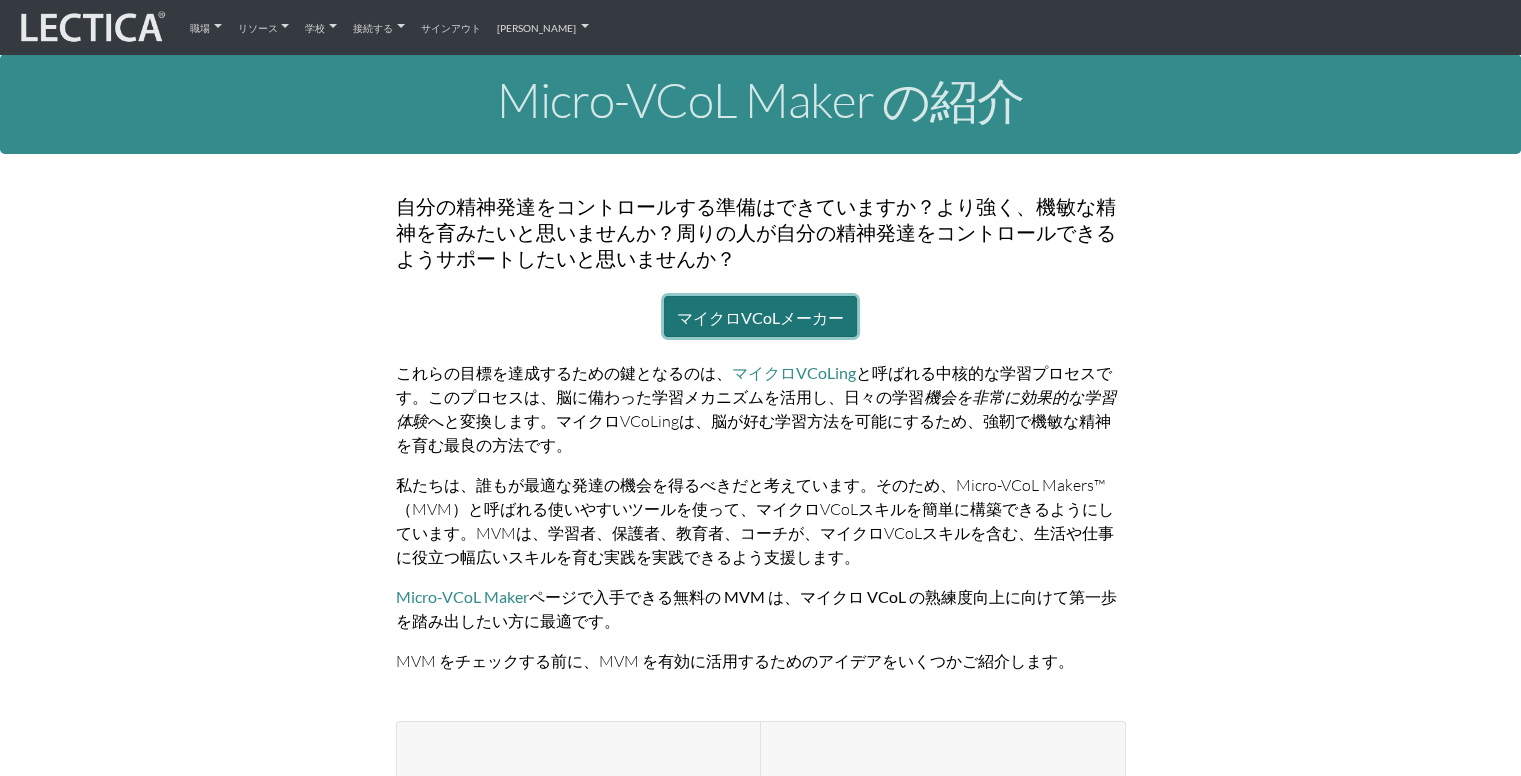 click on "マイクロVCoLメーカー" at bounding box center (760, 317) 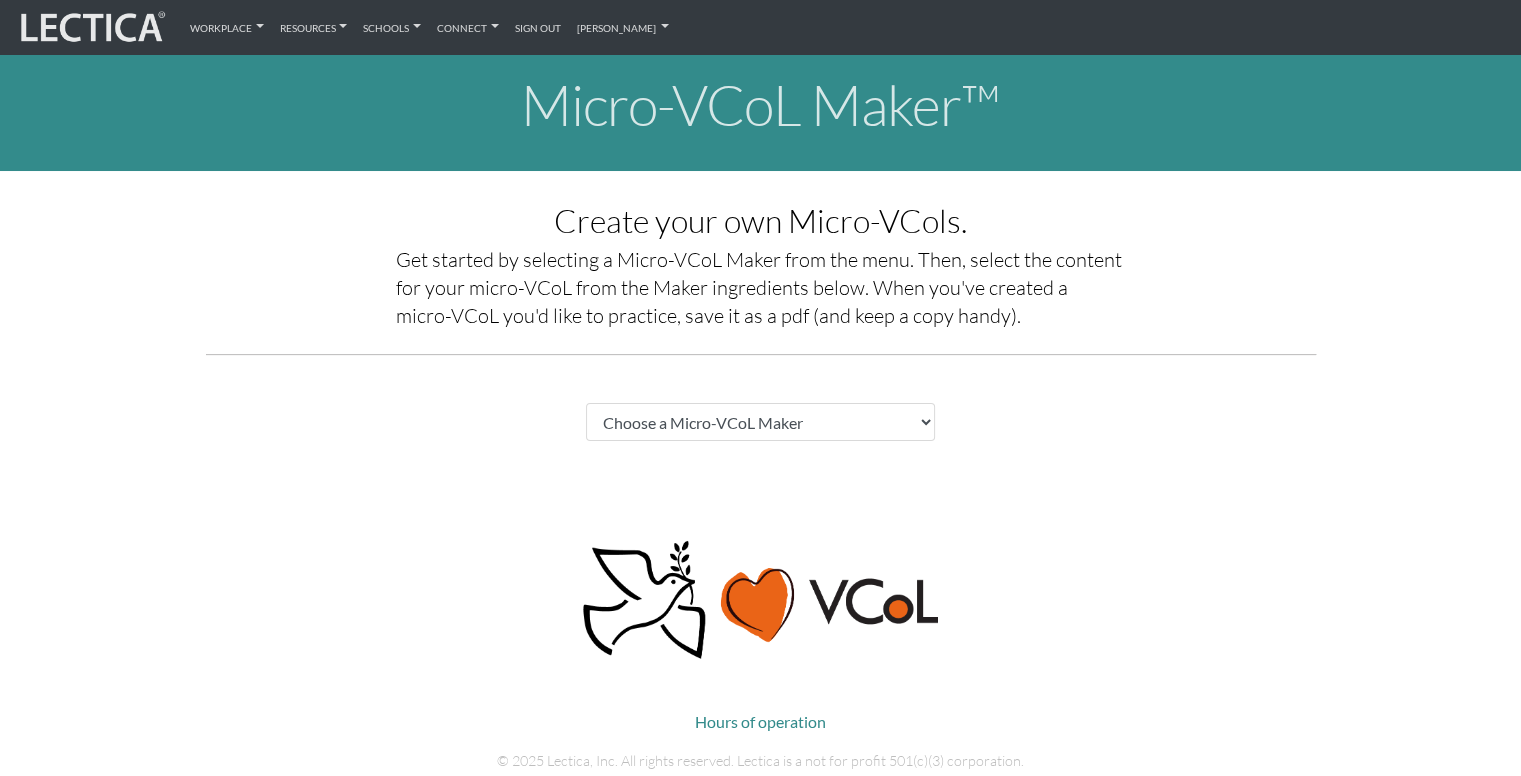 scroll, scrollTop: 136, scrollLeft: 0, axis: vertical 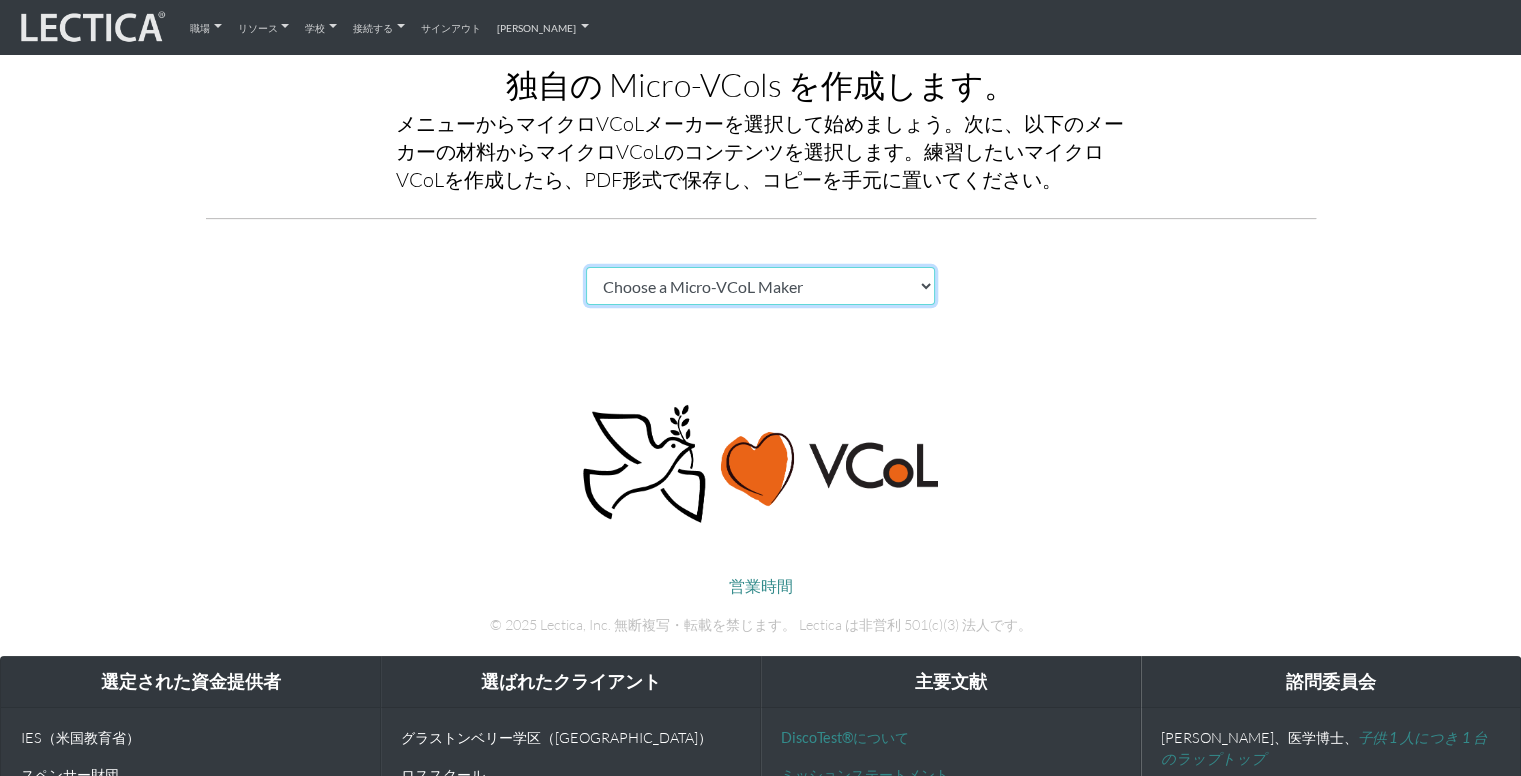 click on "Choose a Micro-VCoL Maker" at bounding box center [761, 286] 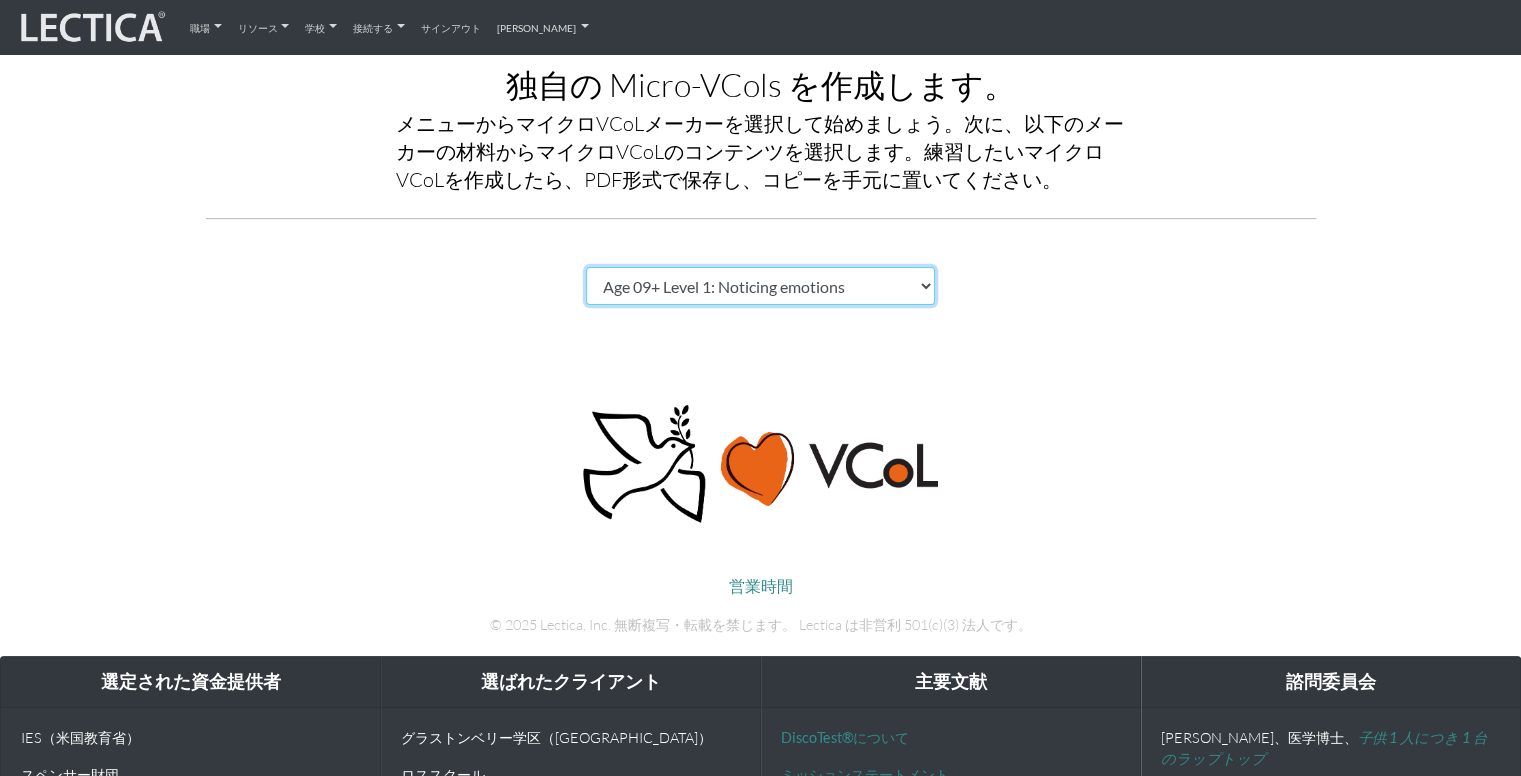 click on "Choose a Micro-VCoL Maker" at bounding box center [761, 286] 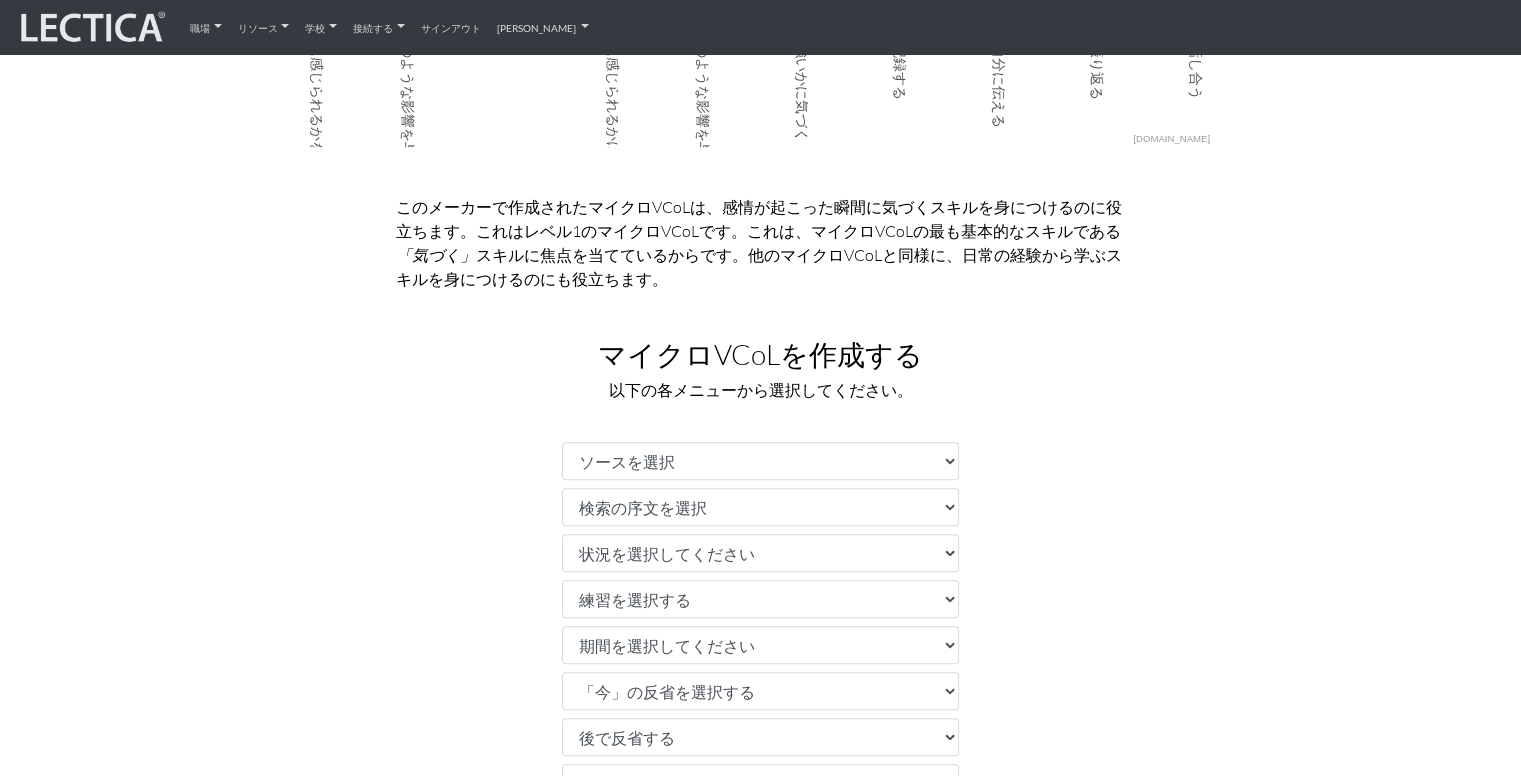 scroll, scrollTop: 932, scrollLeft: 0, axis: vertical 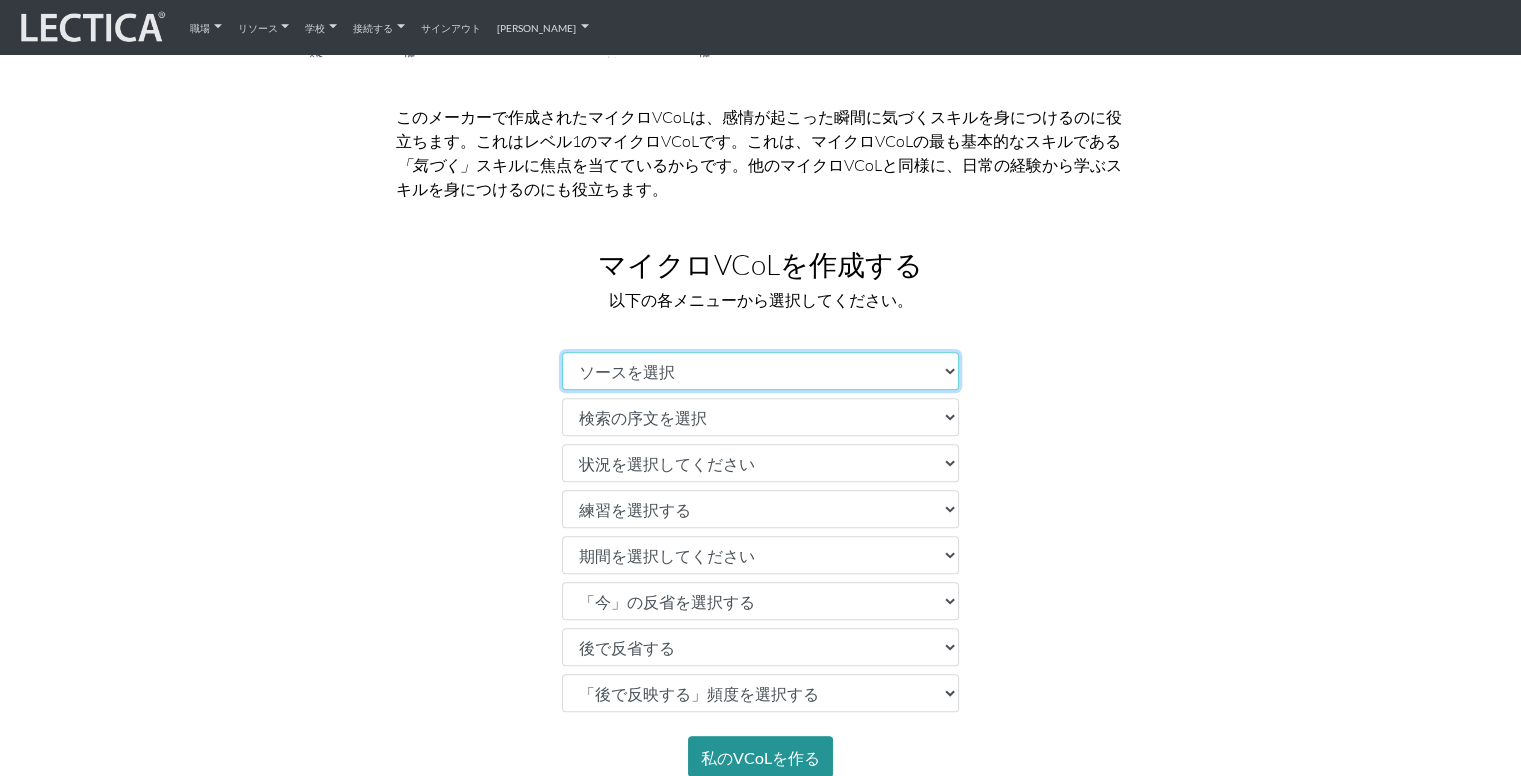 click on "ソースを選択" at bounding box center (760, 371) 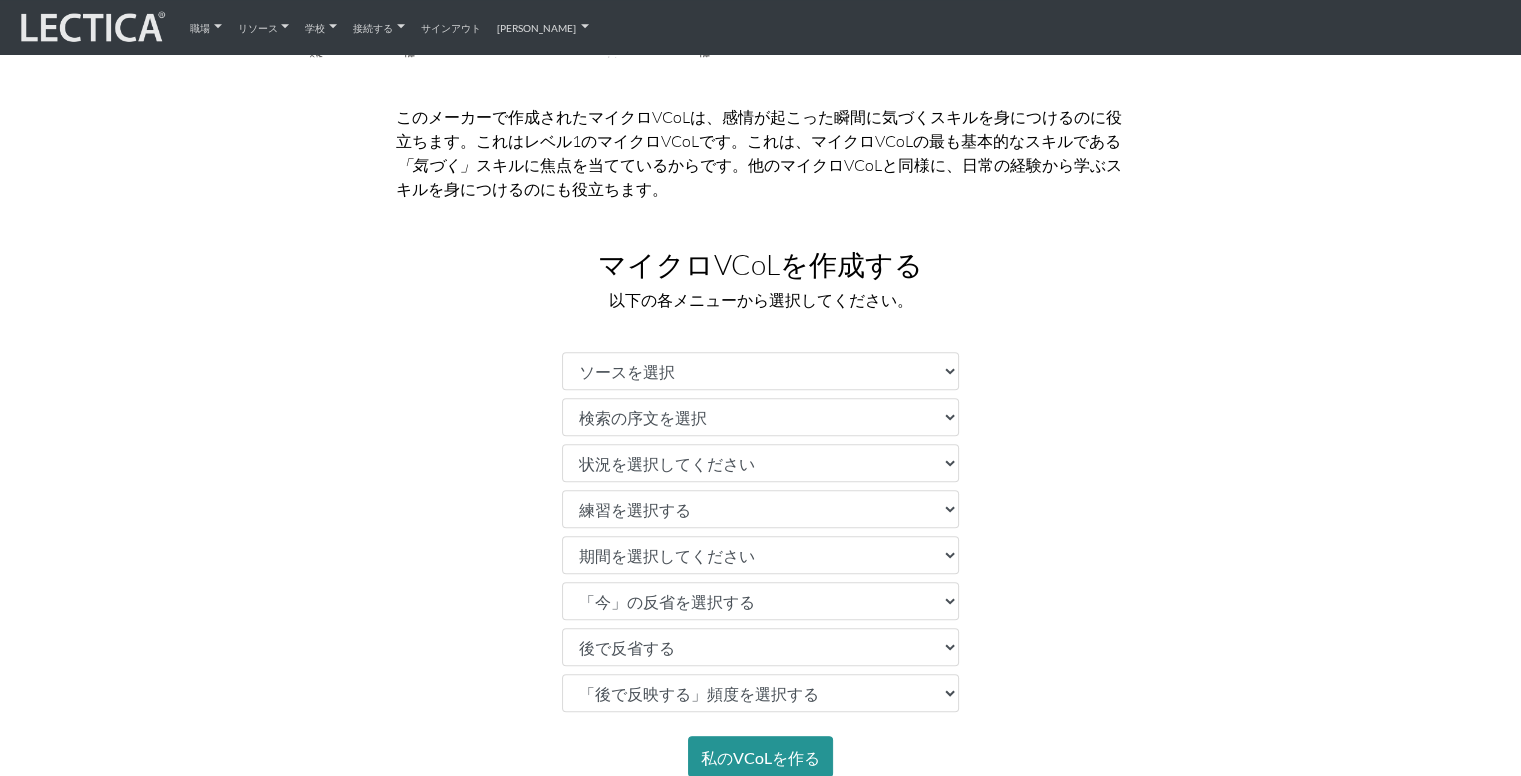 click on "このメーカーで作成されたマイクロVCoLは、感情が起こった瞬間に気づくスキルを身につけるのに役立ちます。これはレベル1のマイクロVCoLです。これは、マイクロVCoLの最も基本的なスキルである 「気づく」 スキルに焦点を当てているからです。他のマイクロVCoLと同様に、日常の経験から学ぶスキルを身につけるのにも役立ちます。   マイクロVCoLを作成する   以下の各メニューから選択してください。   ソースを選択     検索の序文を選択     状況を選択してください     練習を選択する     期間を選択してください     「今」の反省を選択する     後で反省する     「後で反映する」頻度を選択する     私のVCoLを作る" at bounding box center [761, 441] 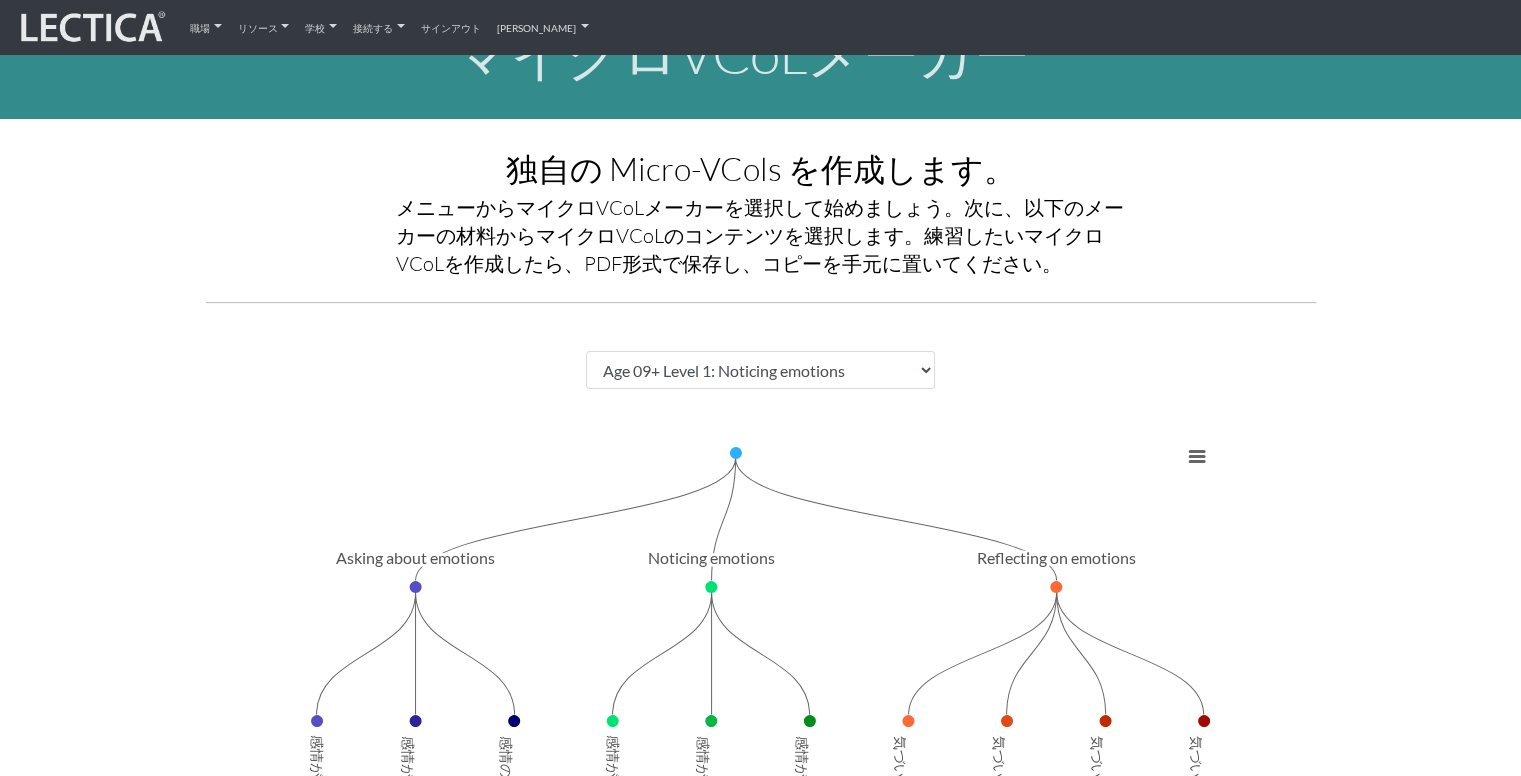 scroll, scrollTop: 0, scrollLeft: 0, axis: both 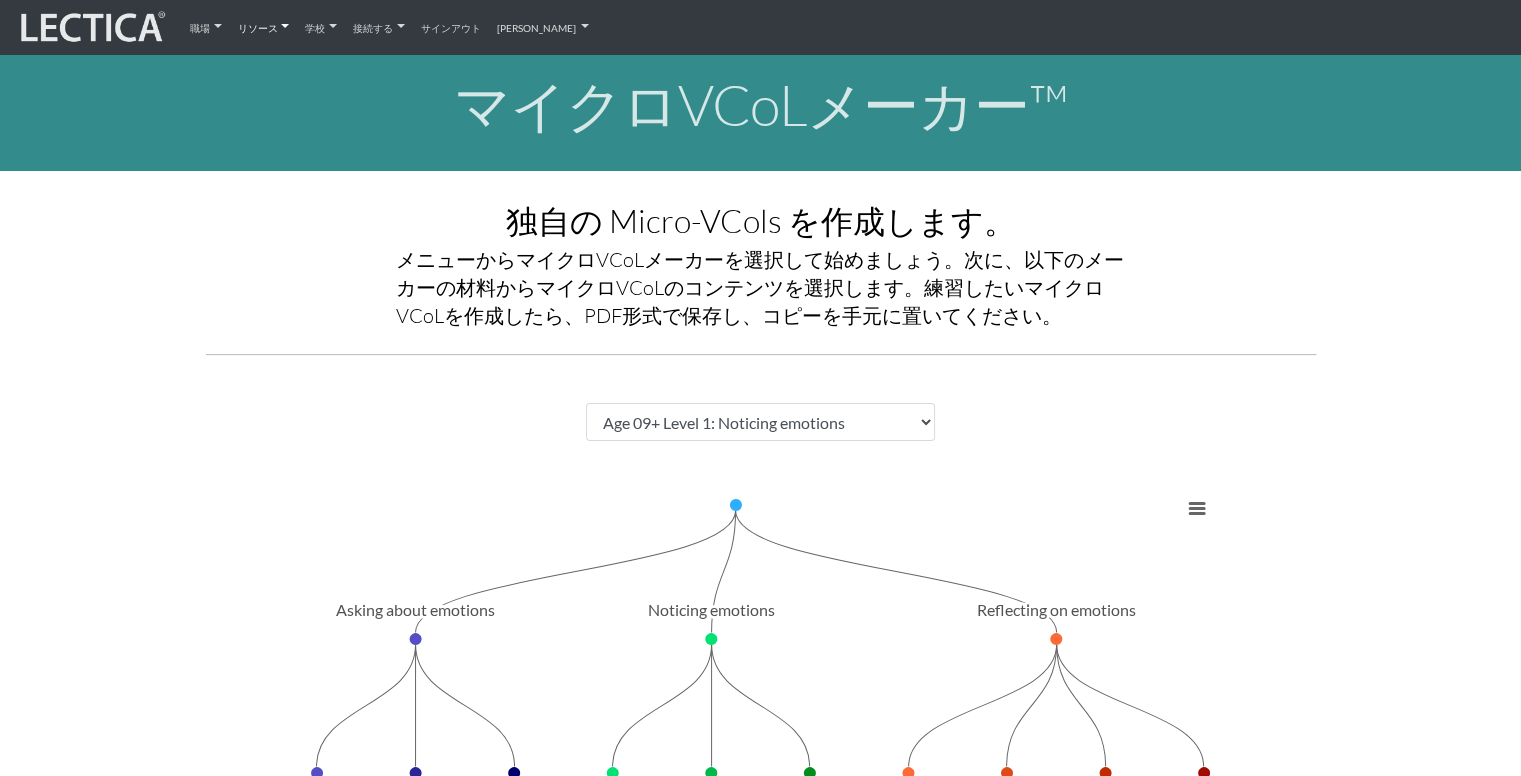 click on "リソース" at bounding box center [258, 26] 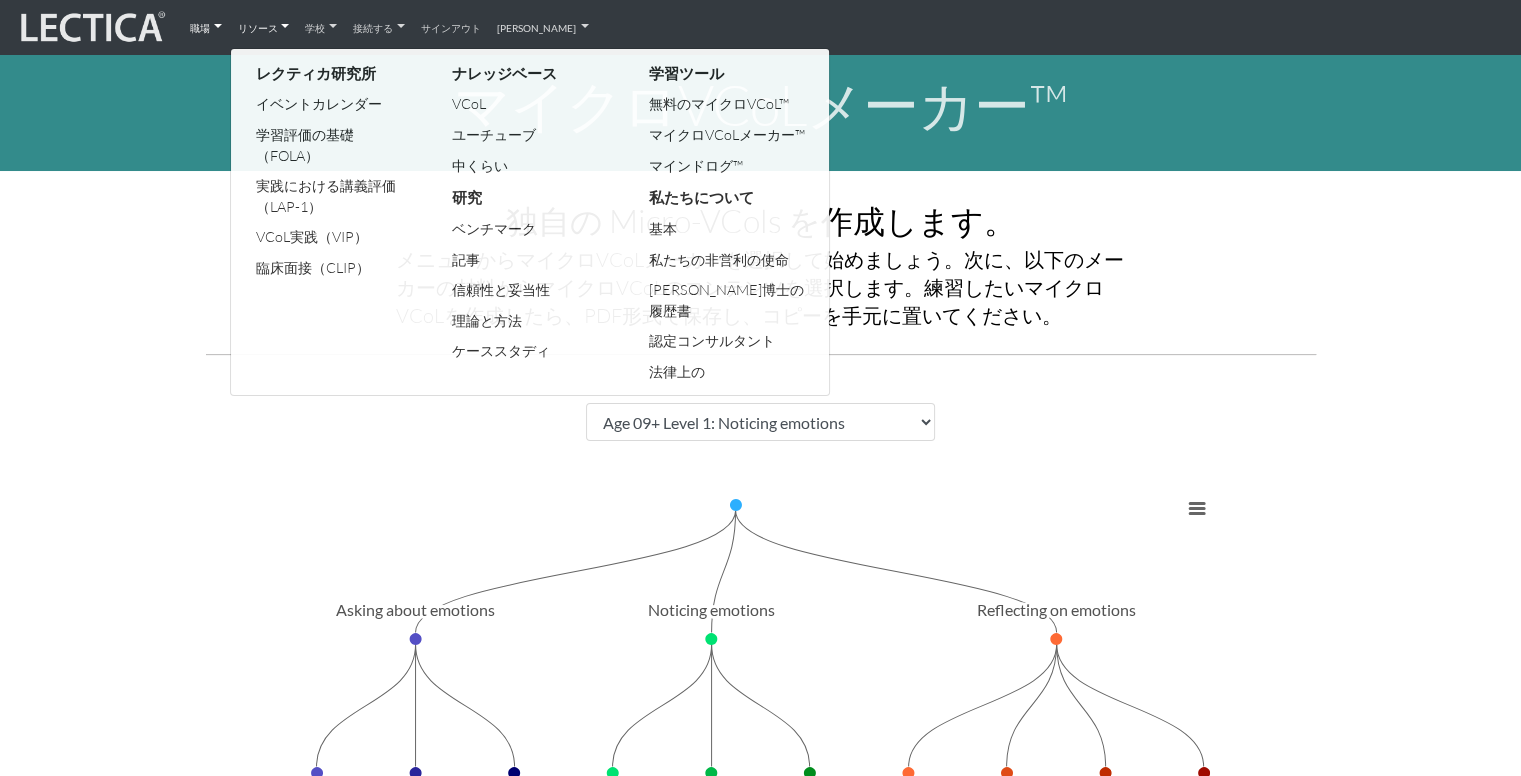 click on "職場" at bounding box center (206, 27) 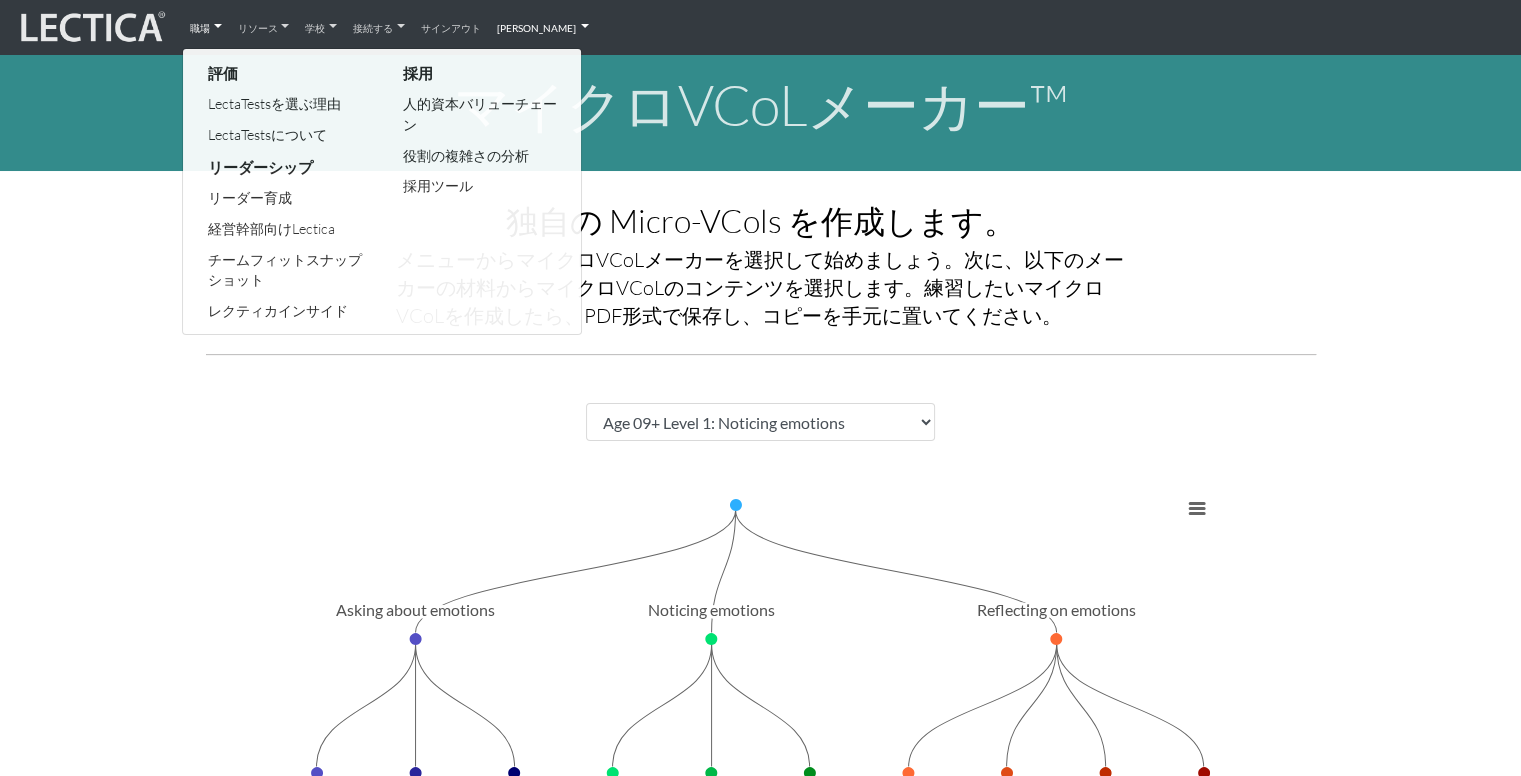 click on "[PERSON_NAME]" at bounding box center [536, 26] 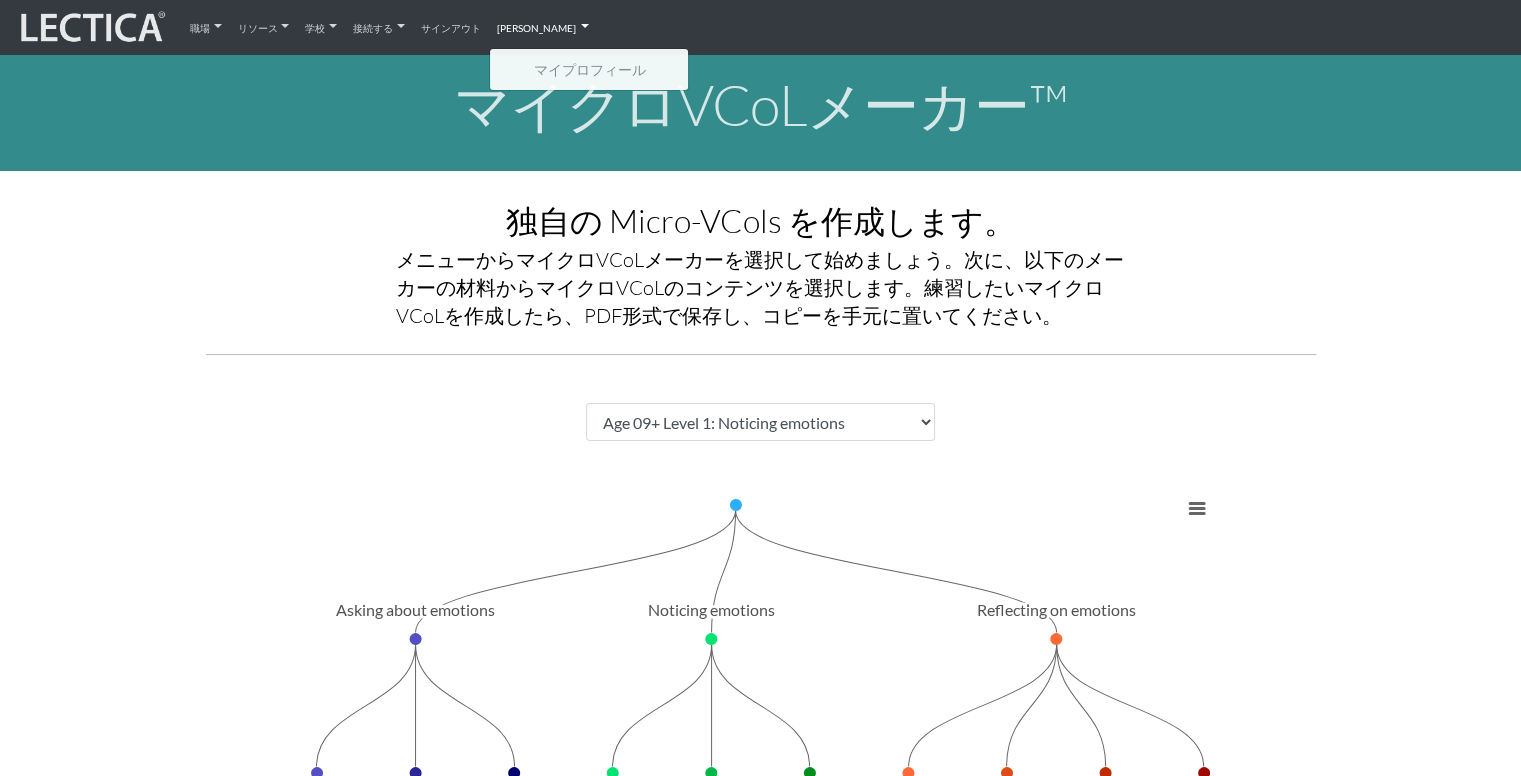 click on "独自の Micro-VCols を作成します。" at bounding box center [761, 220] 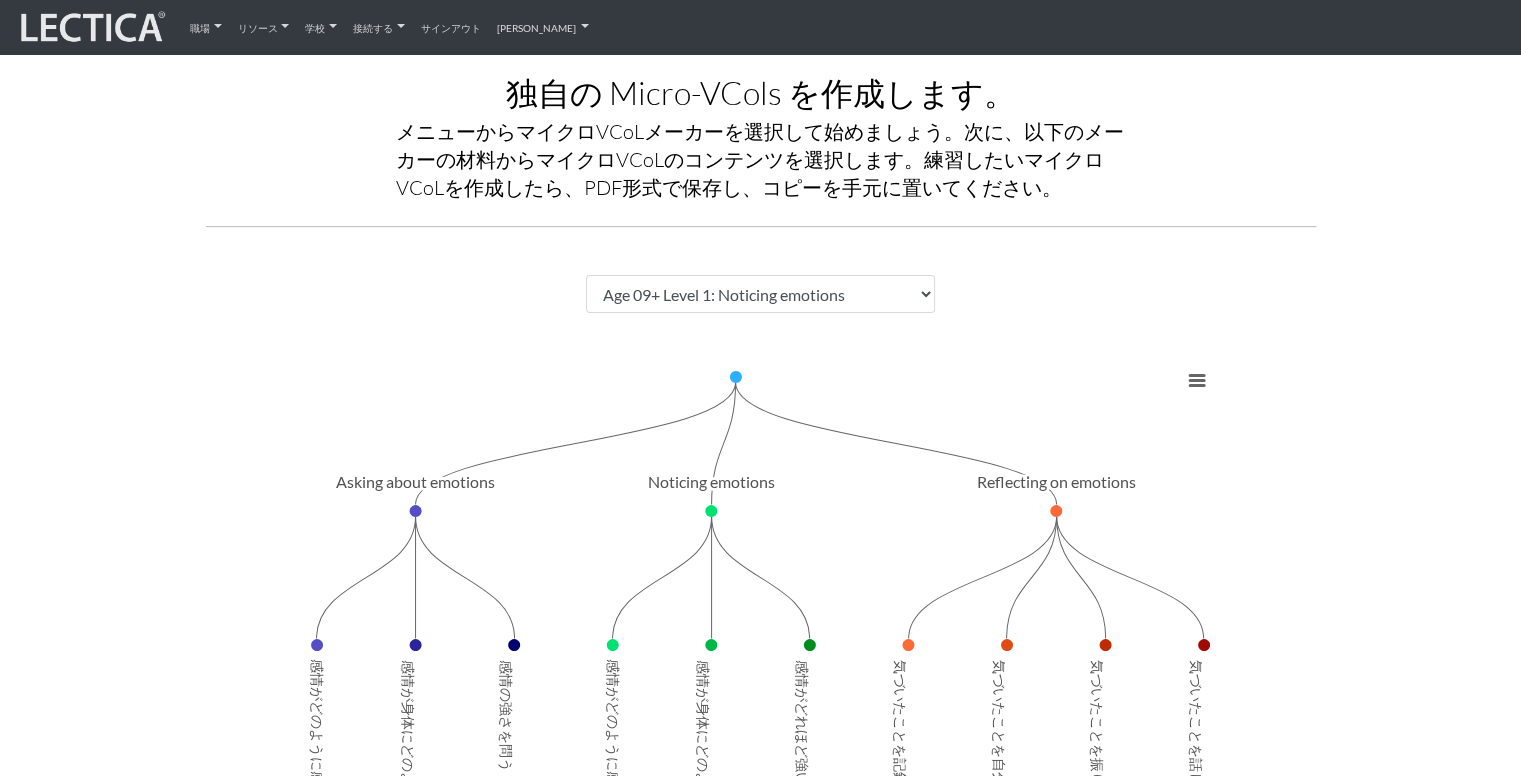 scroll, scrollTop: 128, scrollLeft: 0, axis: vertical 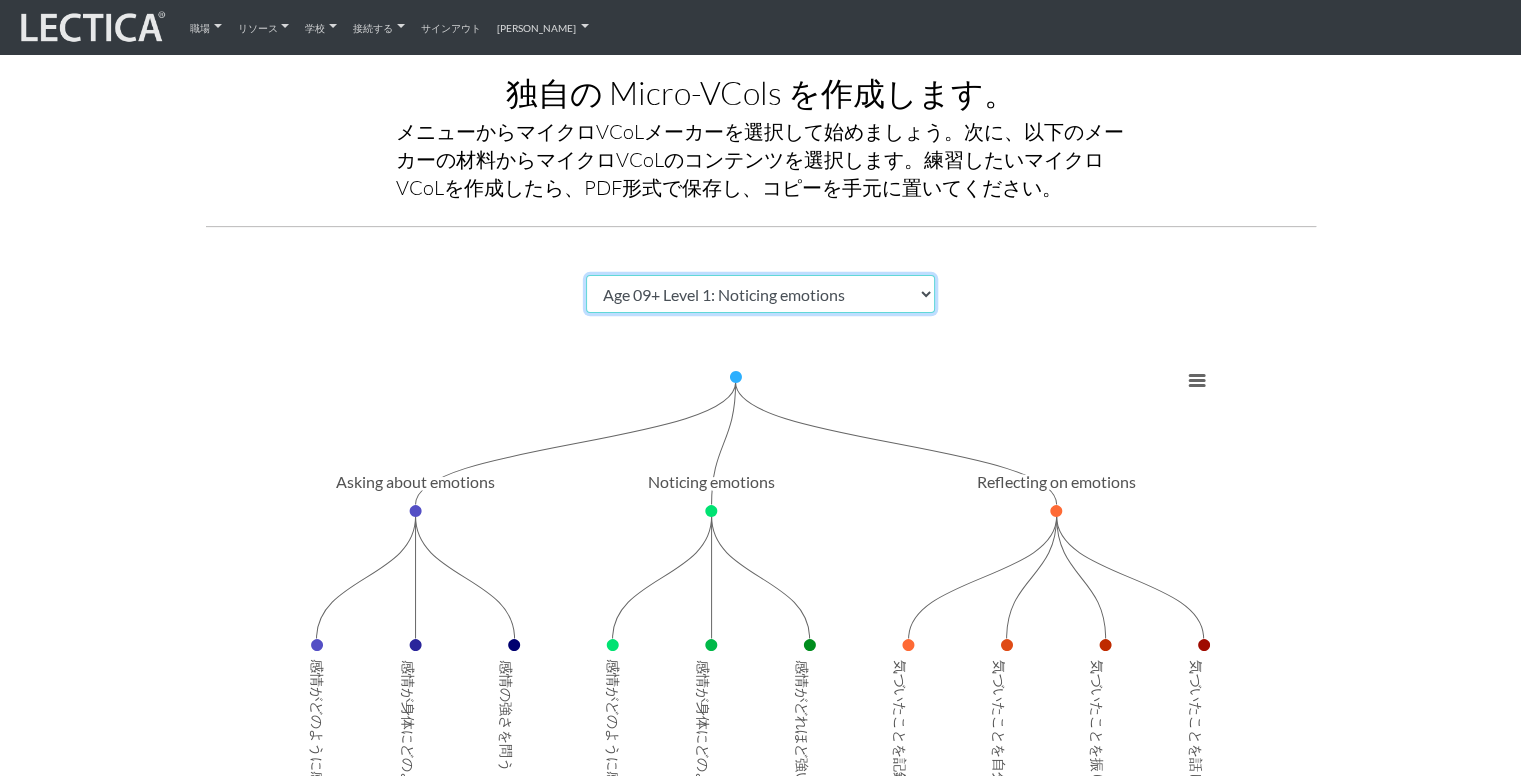 click on "Choose a Micro-VCoL Maker" at bounding box center (761, 294) 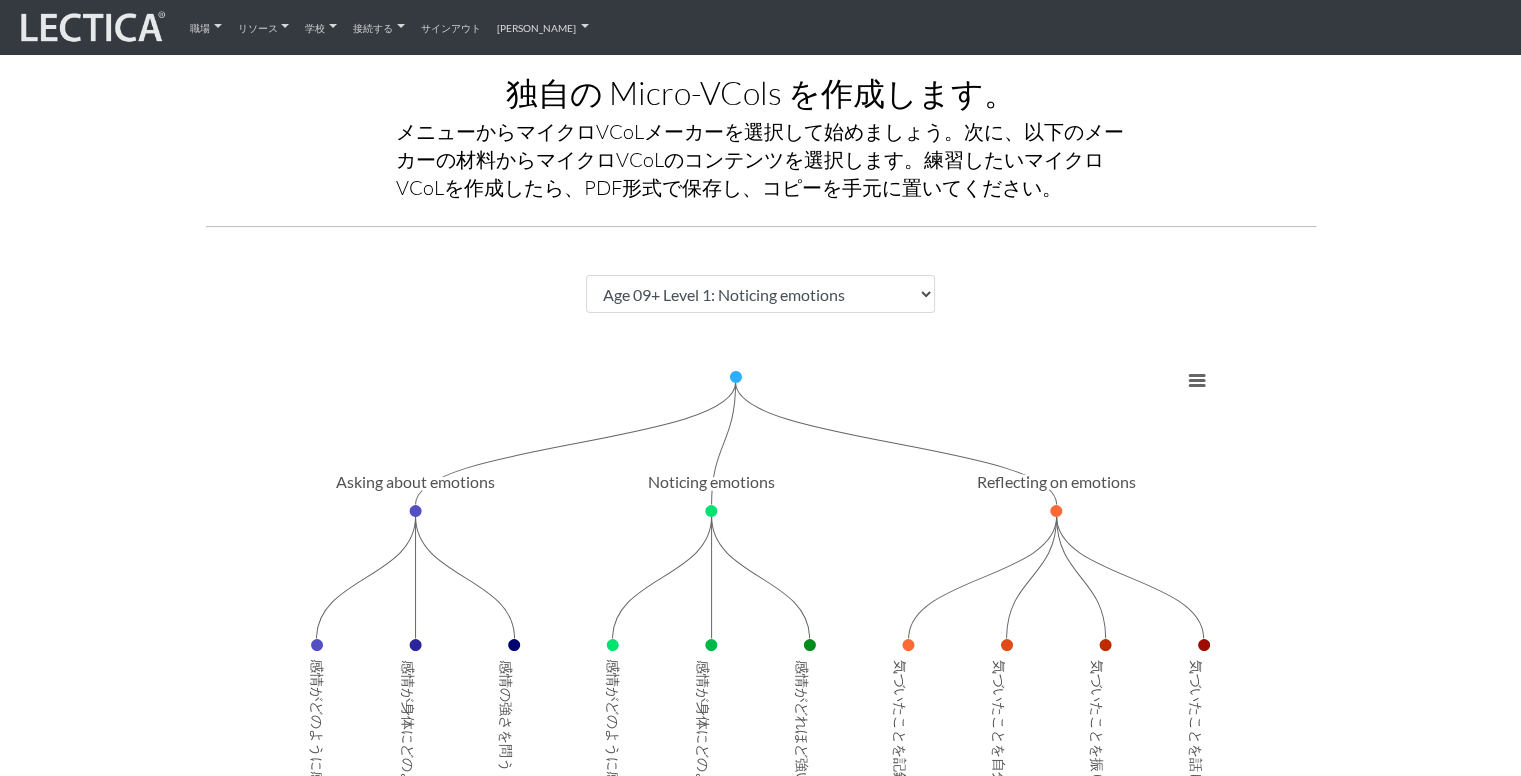 click on "メニューからマイクロVCoLメーカーを選択して始めましょう。次に、以下のメーカーの材料からマイクロVCoLのコンテンツを選択します。練習したいマイクロVCoLを作成したら、PDF形式で保存し、コピーを手元に置いてください。" at bounding box center (760, 159) 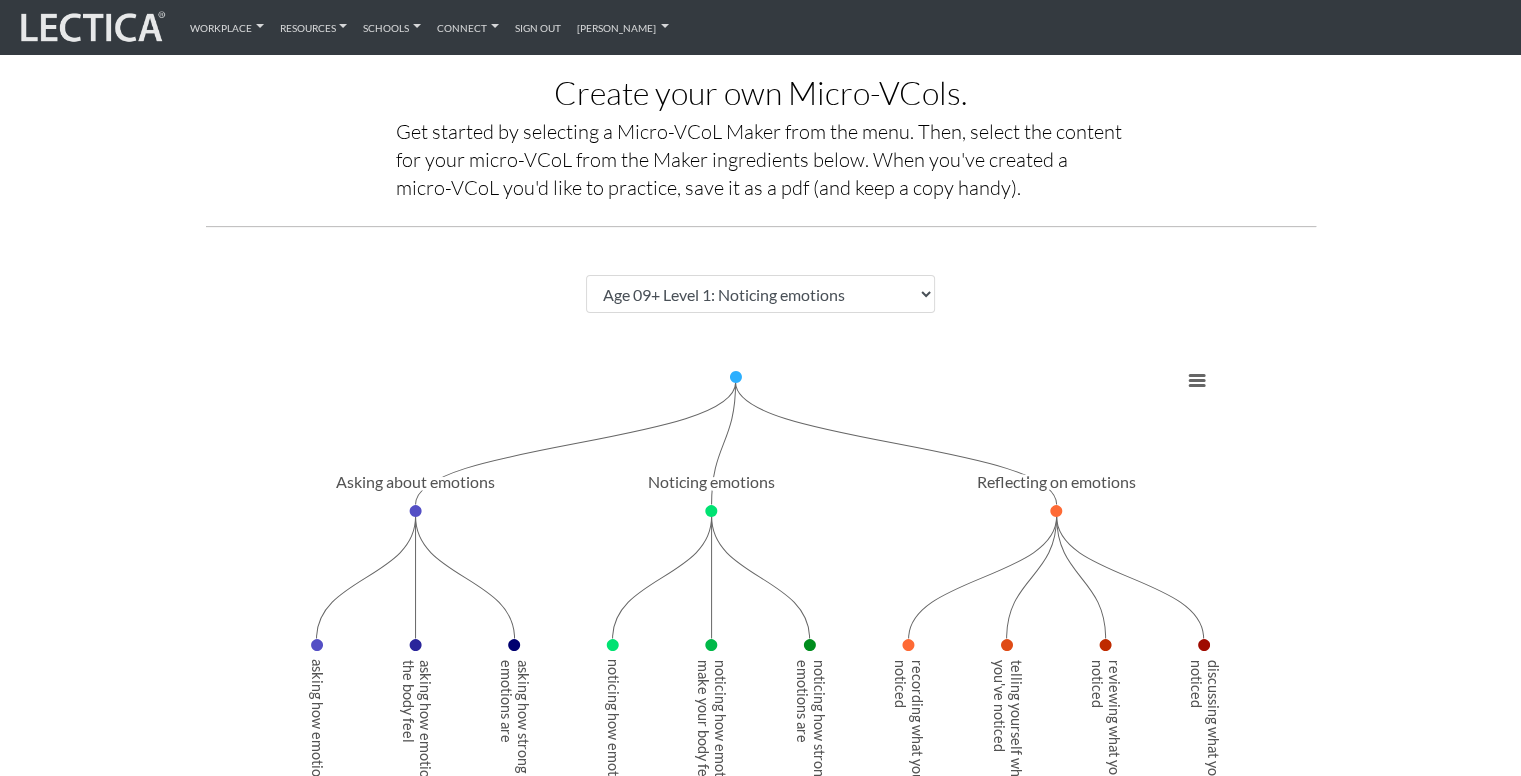 click on "Get started by selecting a Micro-VCoL Maker from the menu. Then, select the content for your micro-VCoL from the Maker ingredients below. When you've created a micro-VCoL you'd like to practice, save it as a pdf (and keep a copy handy)." at bounding box center [761, 160] 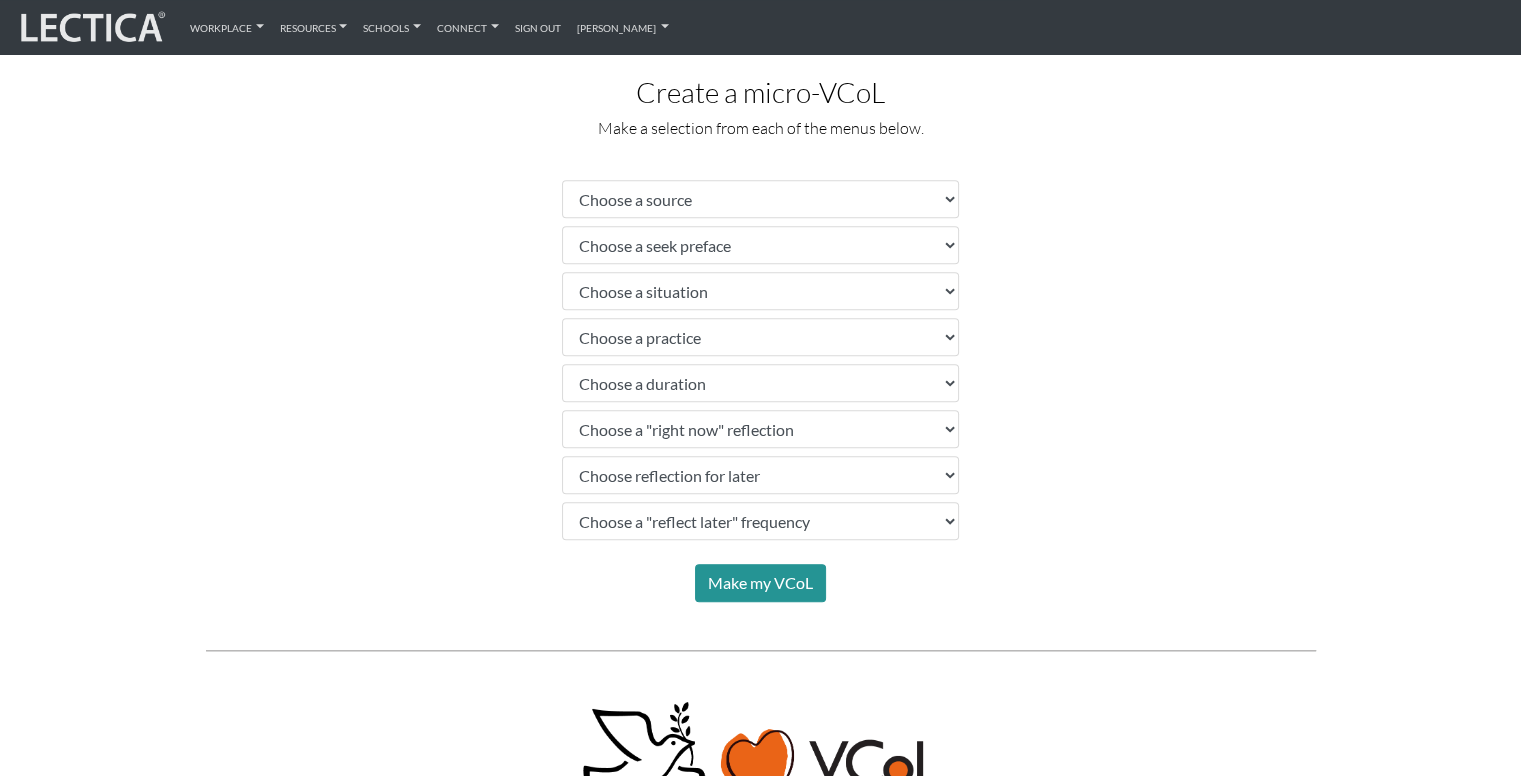 scroll, scrollTop: 1082, scrollLeft: 0, axis: vertical 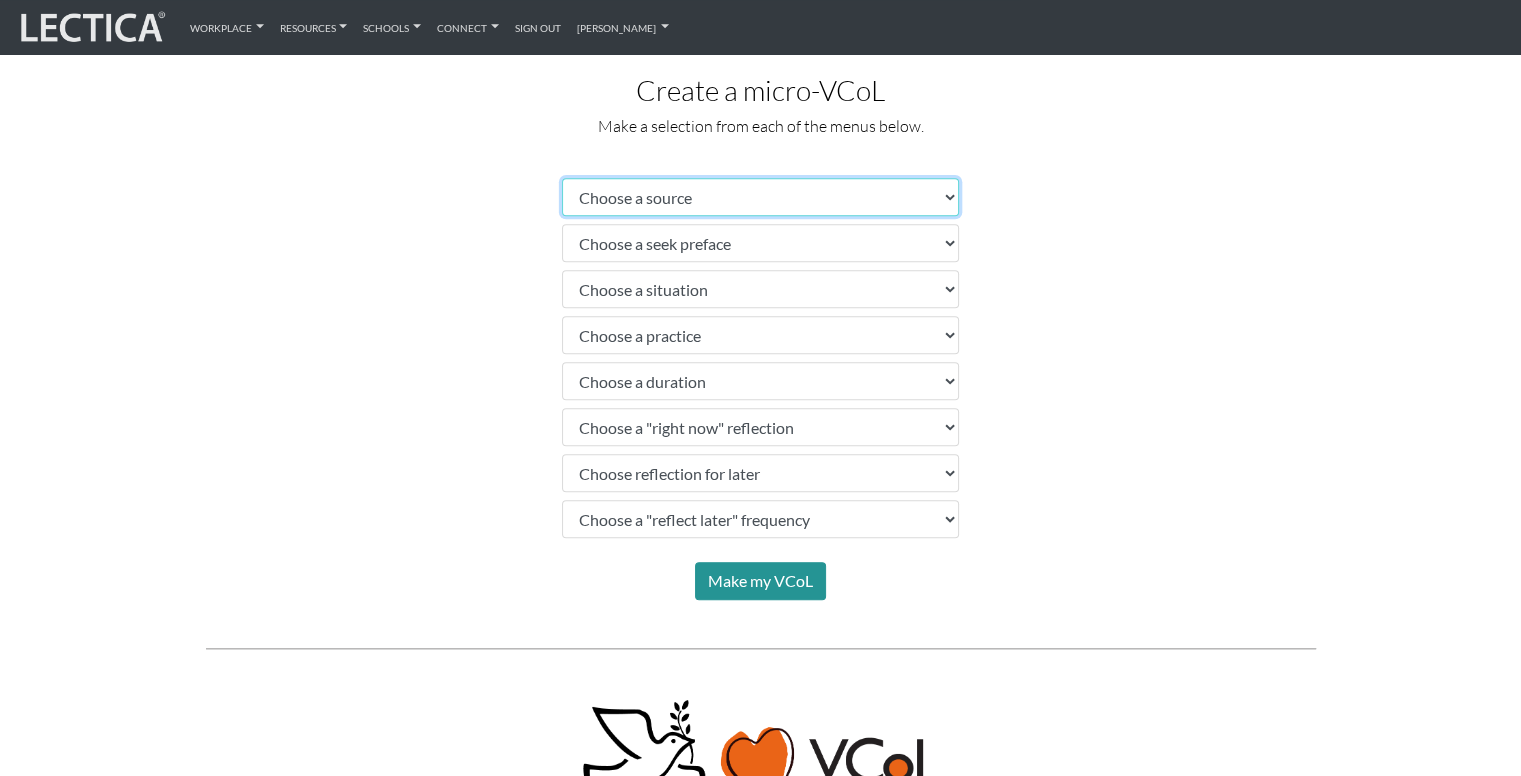 click on "Choose a source" at bounding box center (760, 197) 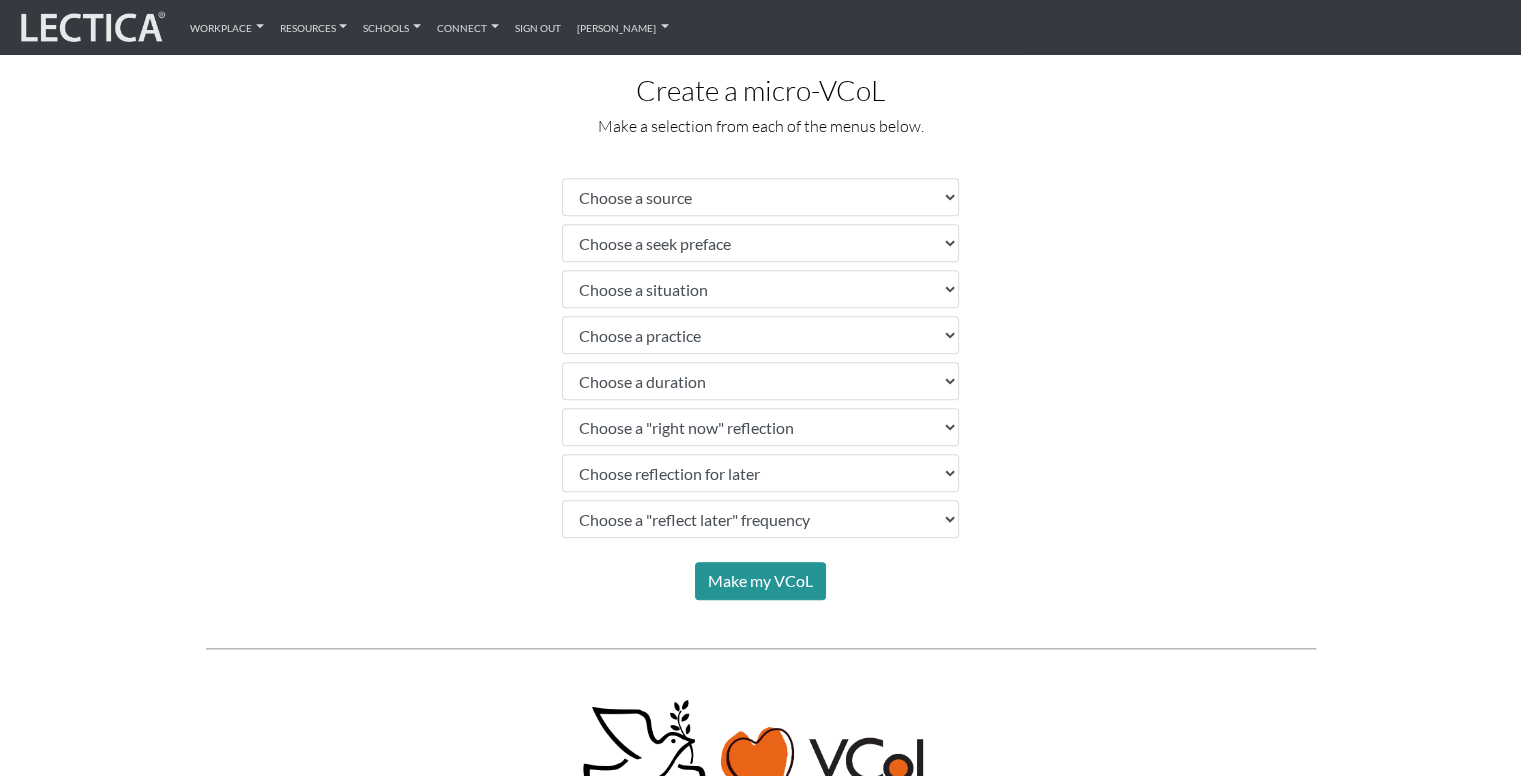 click on "The micro-VCoLs created with this maker help people build skills for noticing their emotions as they happen. It's a level 1 micro-VCoL because it focuses on  noticing  skills, which are the most basic micro-VCoLing skills. Like all micro-VCoLs, they also help people build skills for learning from everyday experience.   Create a micro-VCoL   Make a selection from each of the menus below.   Choose a source     Choose a seek preface     Choose a situation     Choose a practice     Choose a duration     Choose a "right now" reflection     Choose reflection for later     Choose a "reflect later" frequency     Make my VCoL" at bounding box center [761, 277] 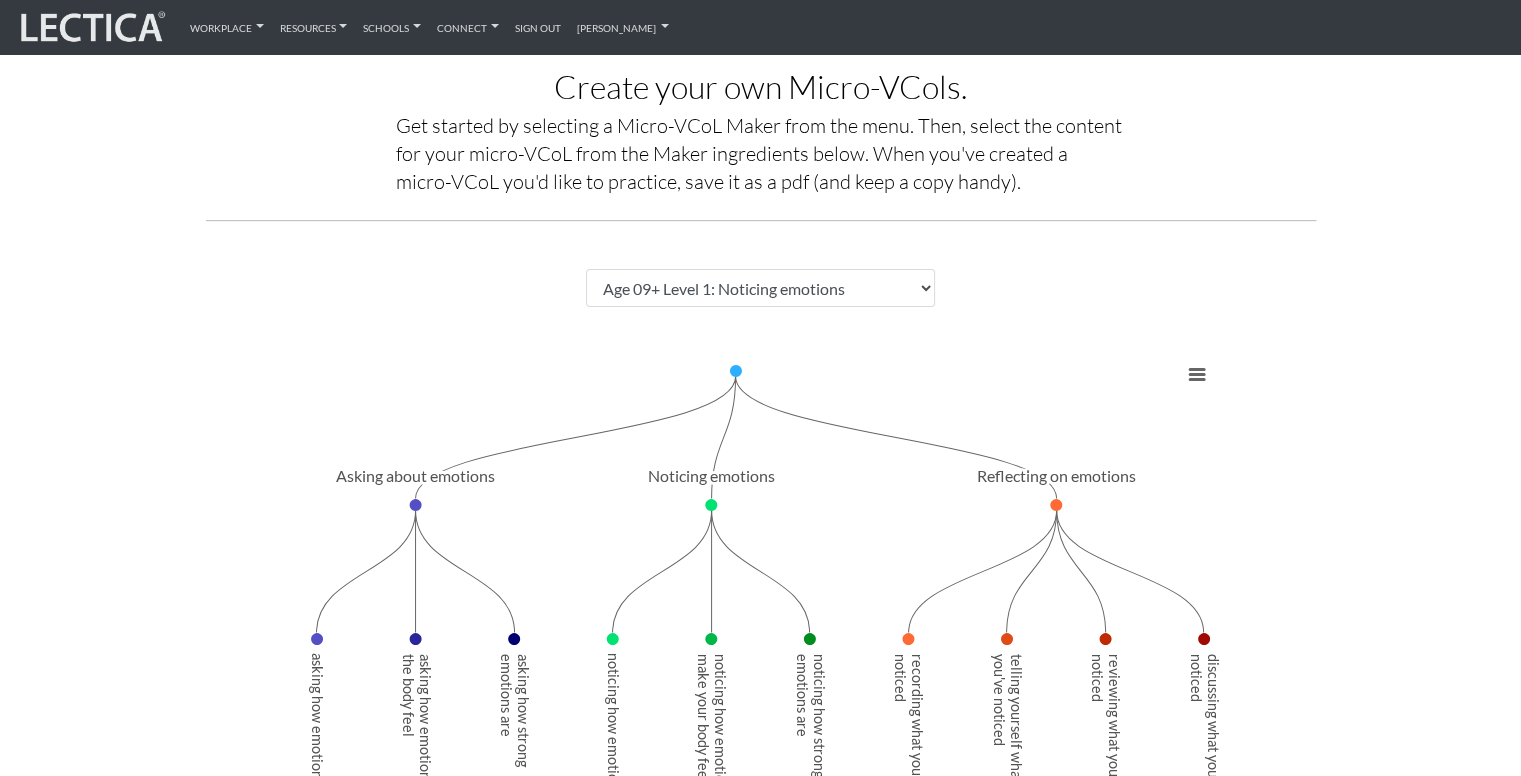 scroll, scrollTop: 102, scrollLeft: 0, axis: vertical 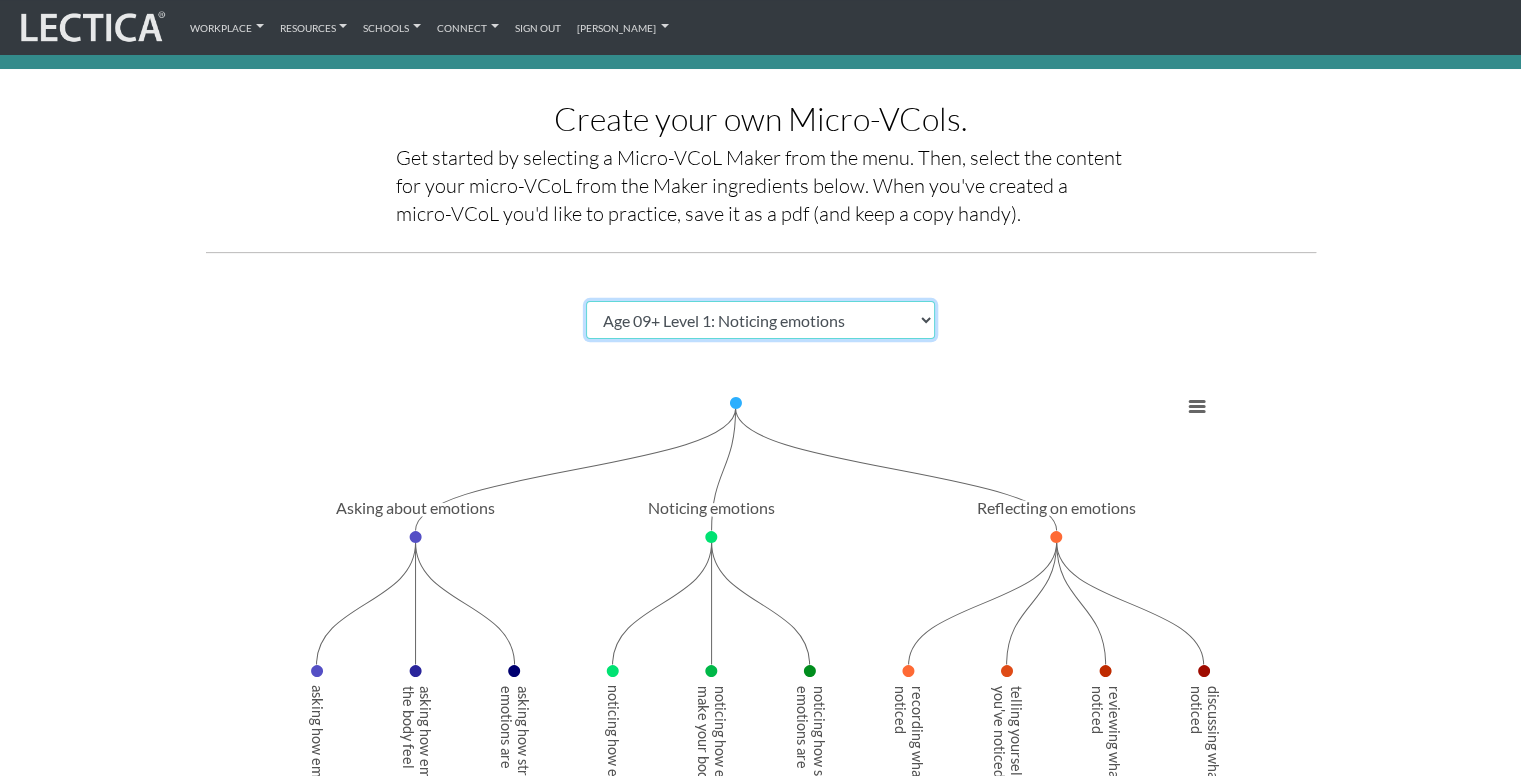 click on "Choose a Micro-VCoL Maker" at bounding box center (761, 320) 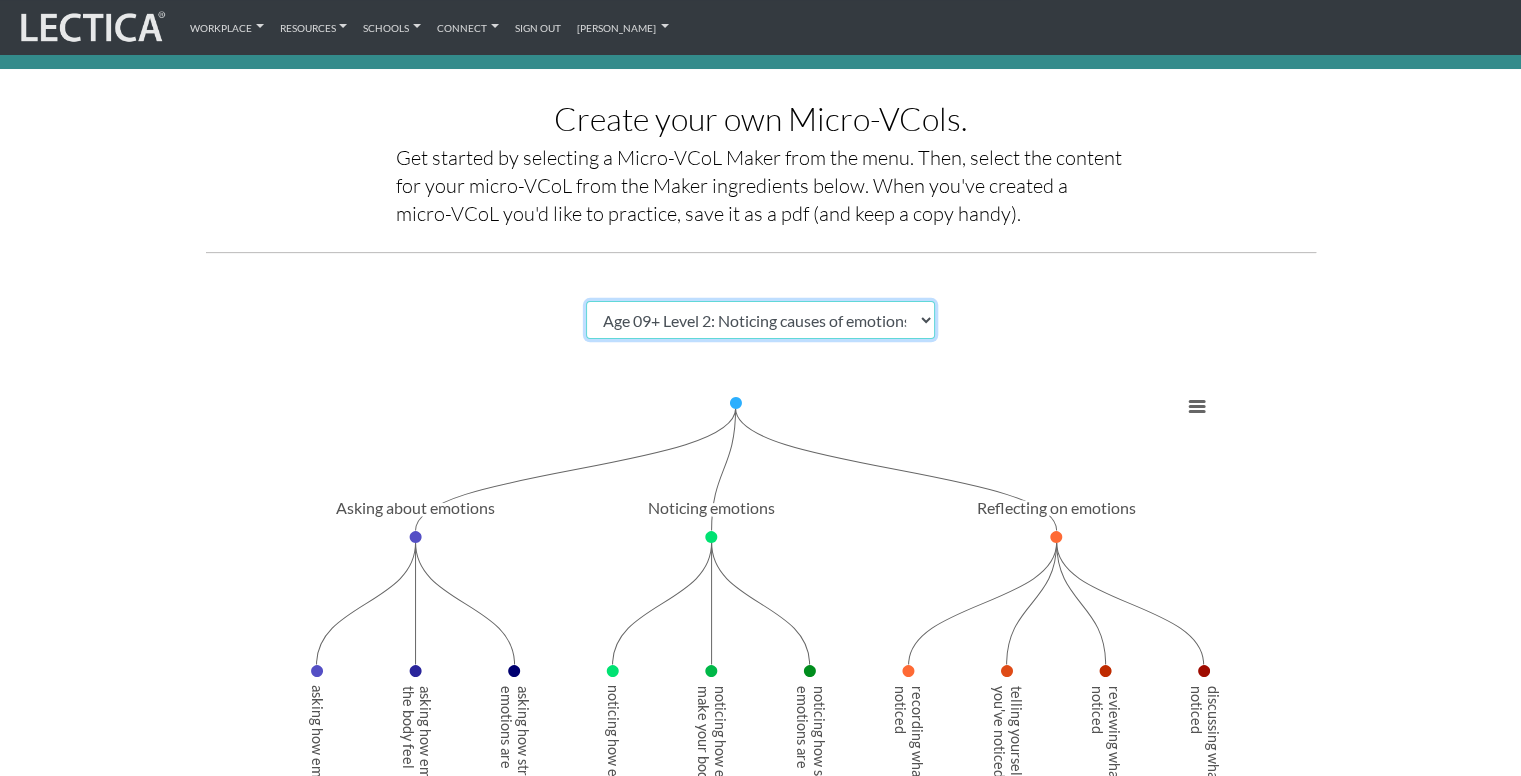 click on "Choose a Micro-VCoL Maker" at bounding box center (761, 320) 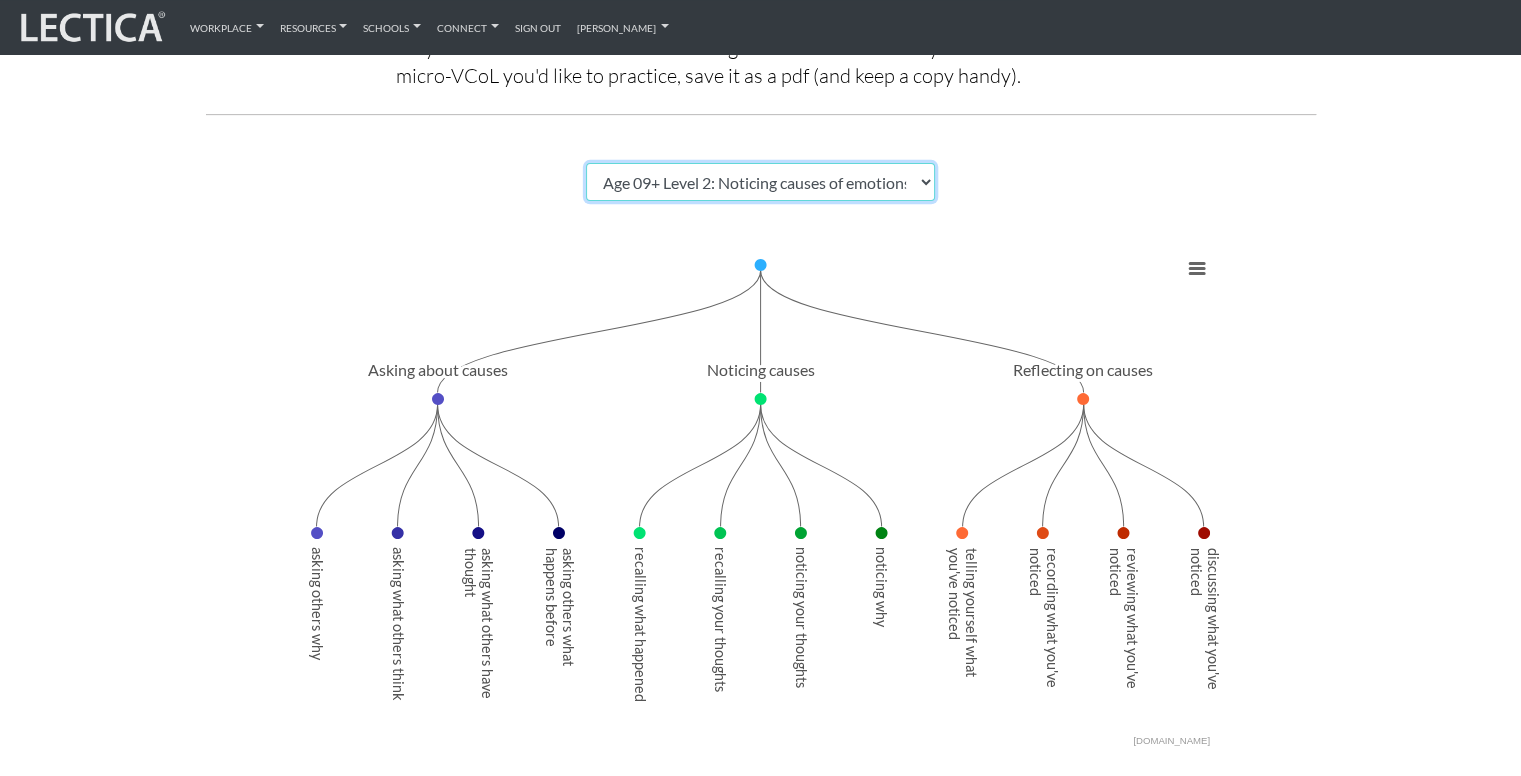 scroll, scrollTop: 242, scrollLeft: 0, axis: vertical 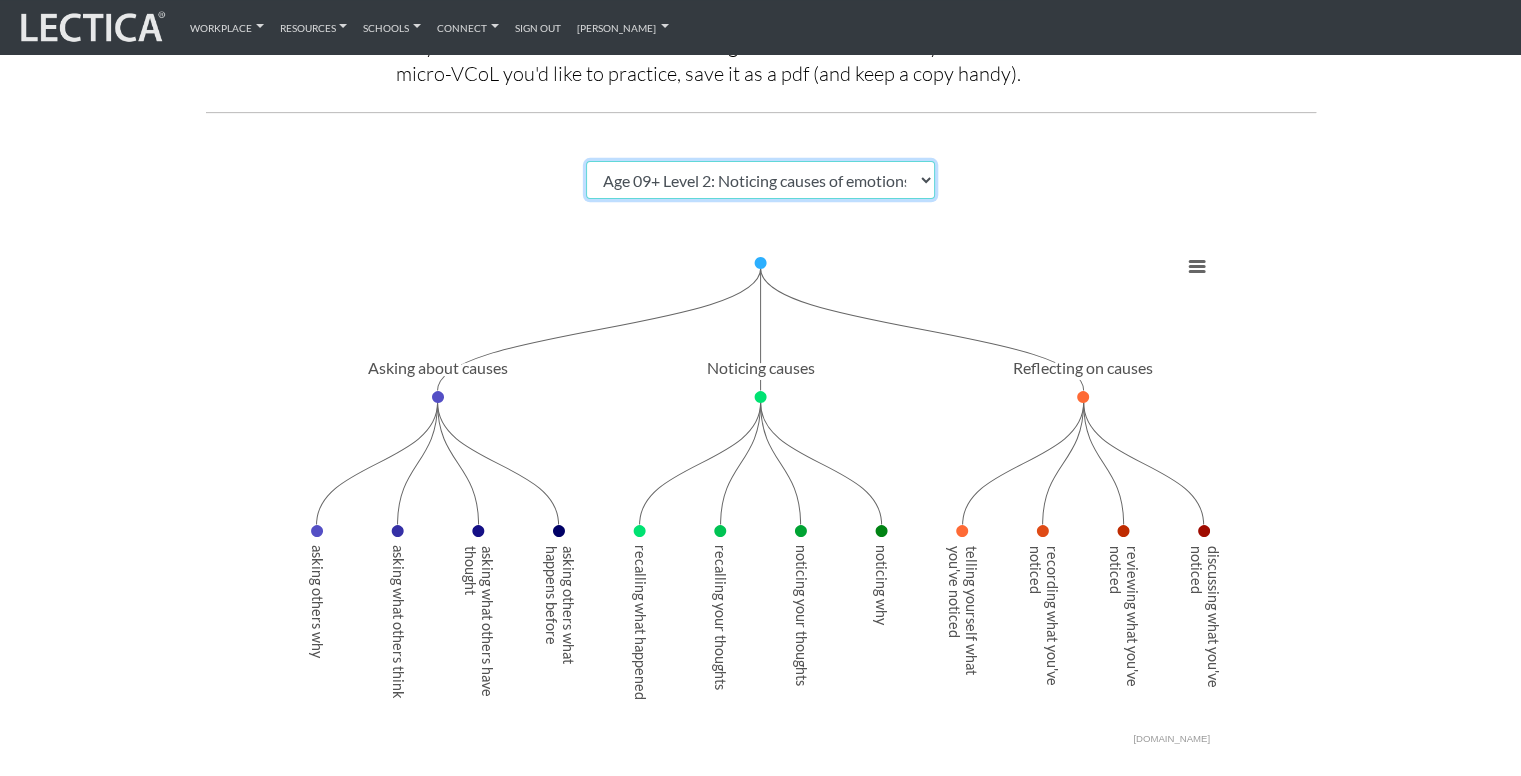 click on "Choose a Micro-VCoL Maker" at bounding box center [761, 180] 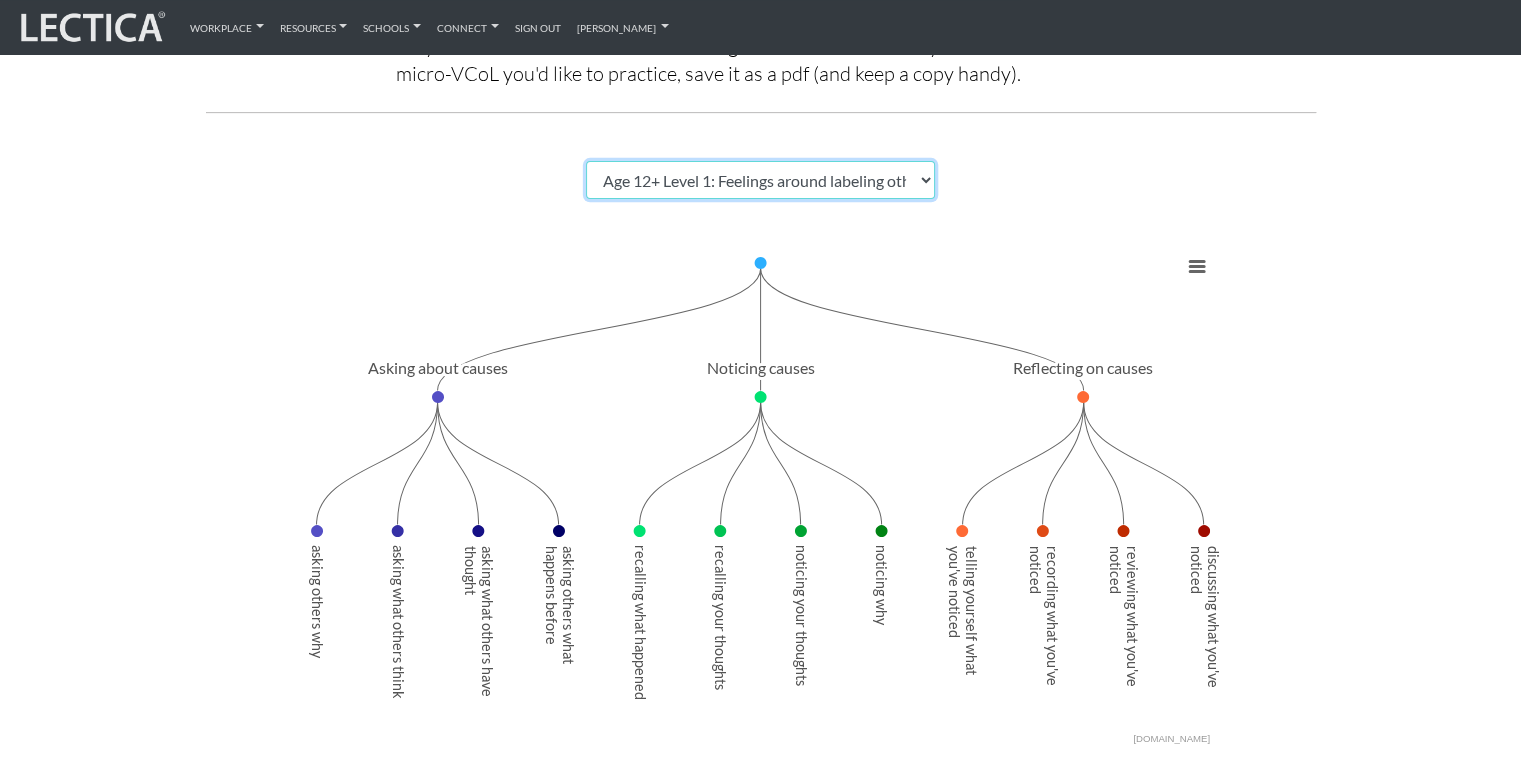 click on "Choose a Micro-VCoL Maker" at bounding box center [761, 180] 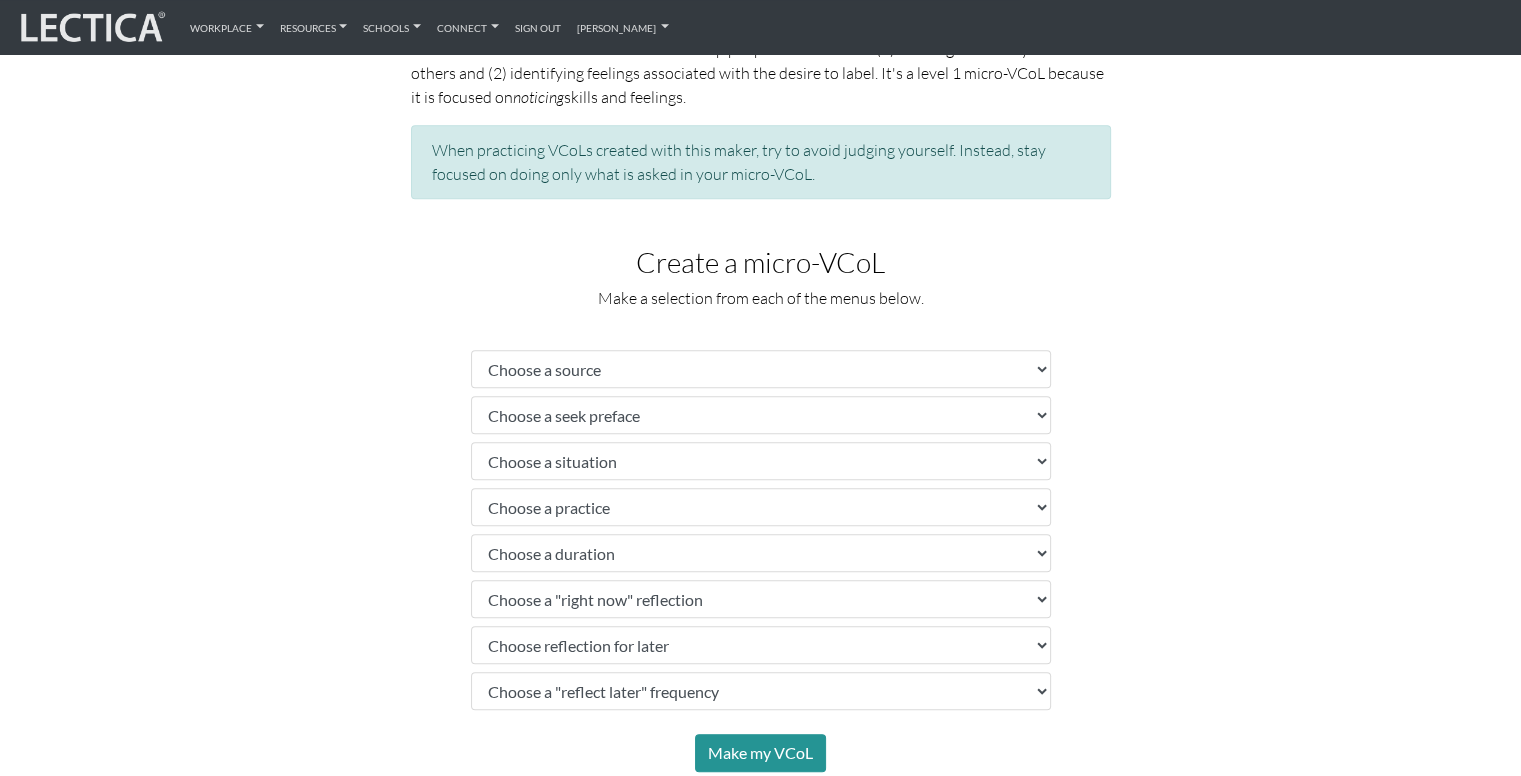 scroll, scrollTop: 1114, scrollLeft: 0, axis: vertical 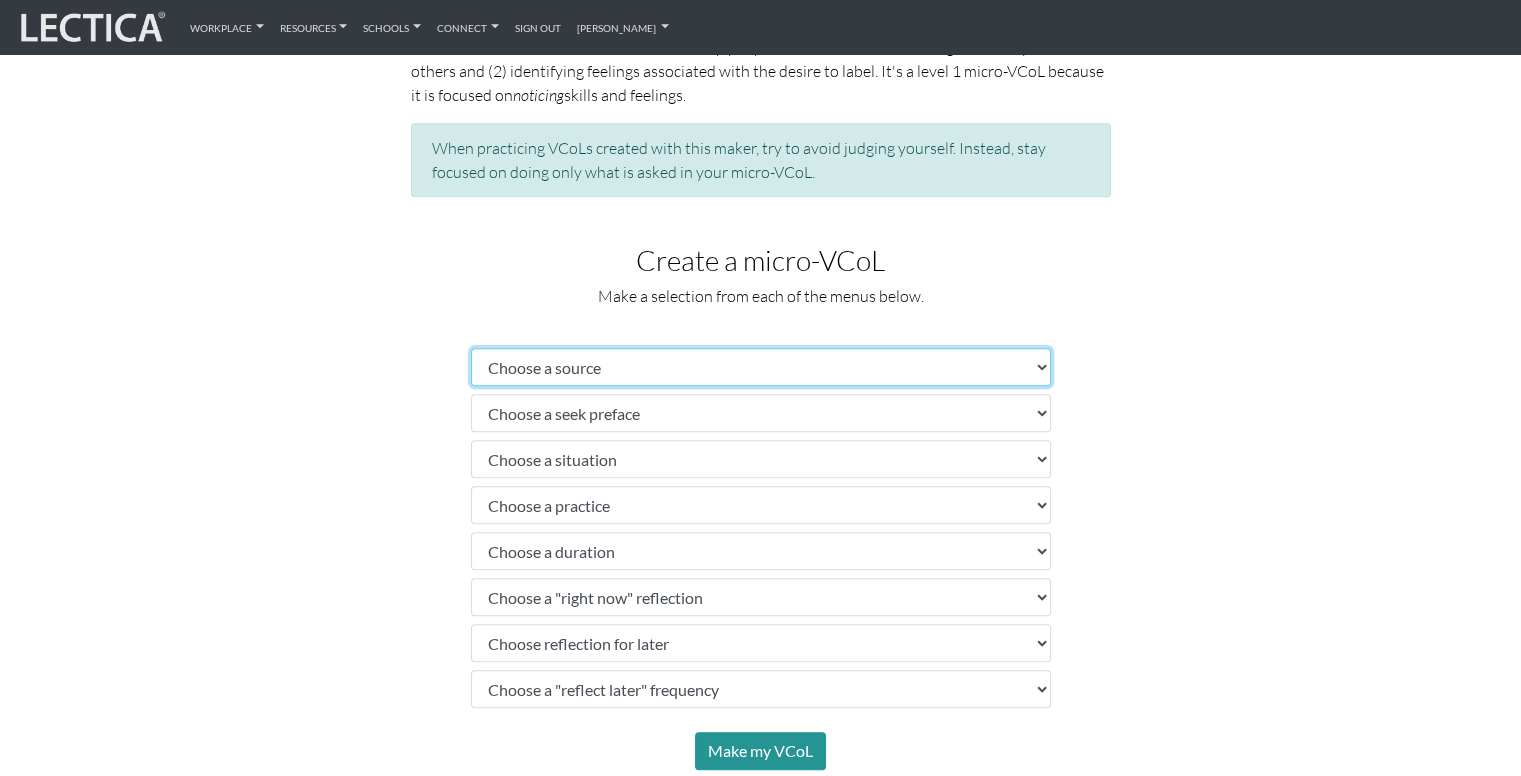 click on "Choose a source" at bounding box center (761, 367) 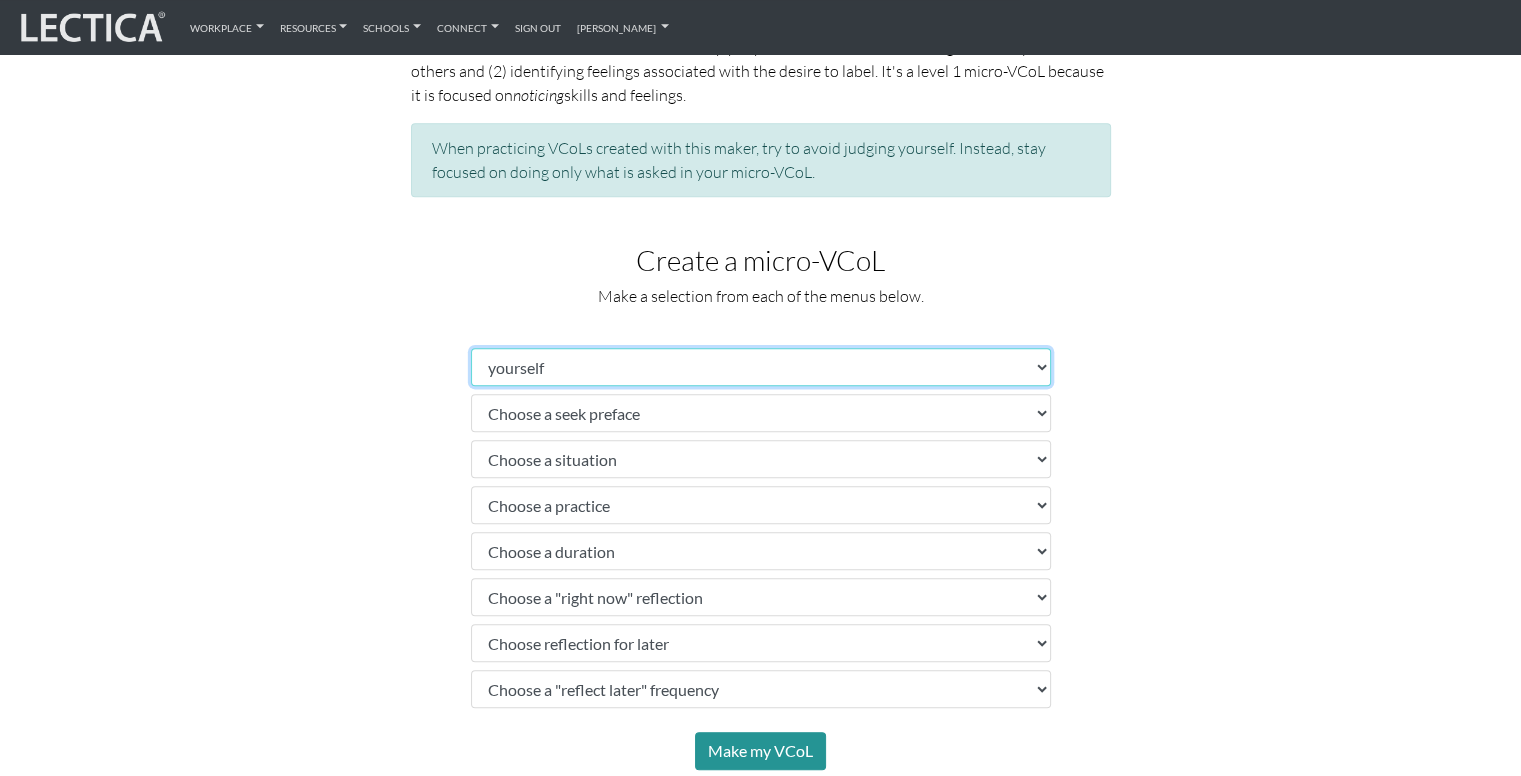 click on "Choose a source" at bounding box center (761, 367) 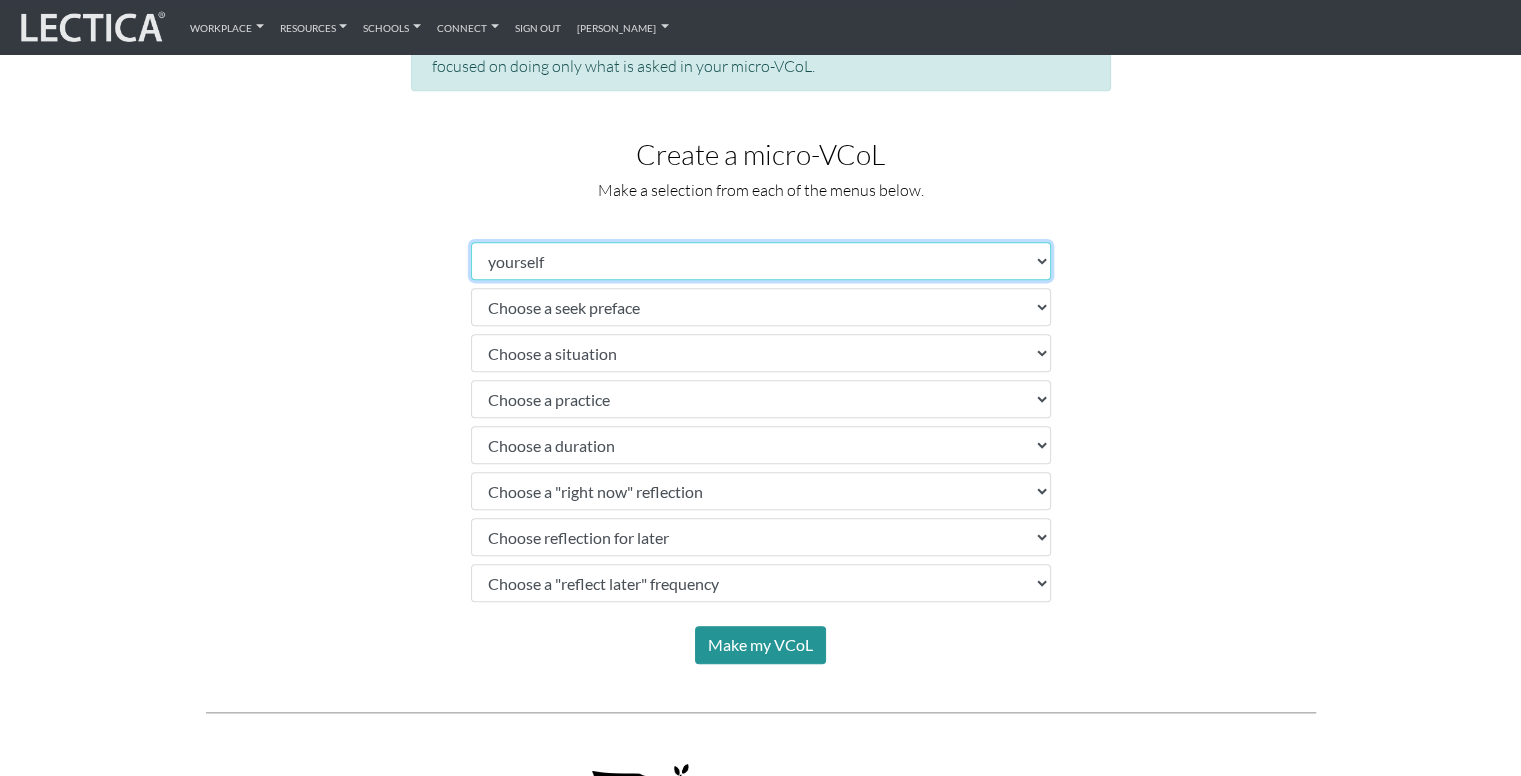 scroll, scrollTop: 1208, scrollLeft: 0, axis: vertical 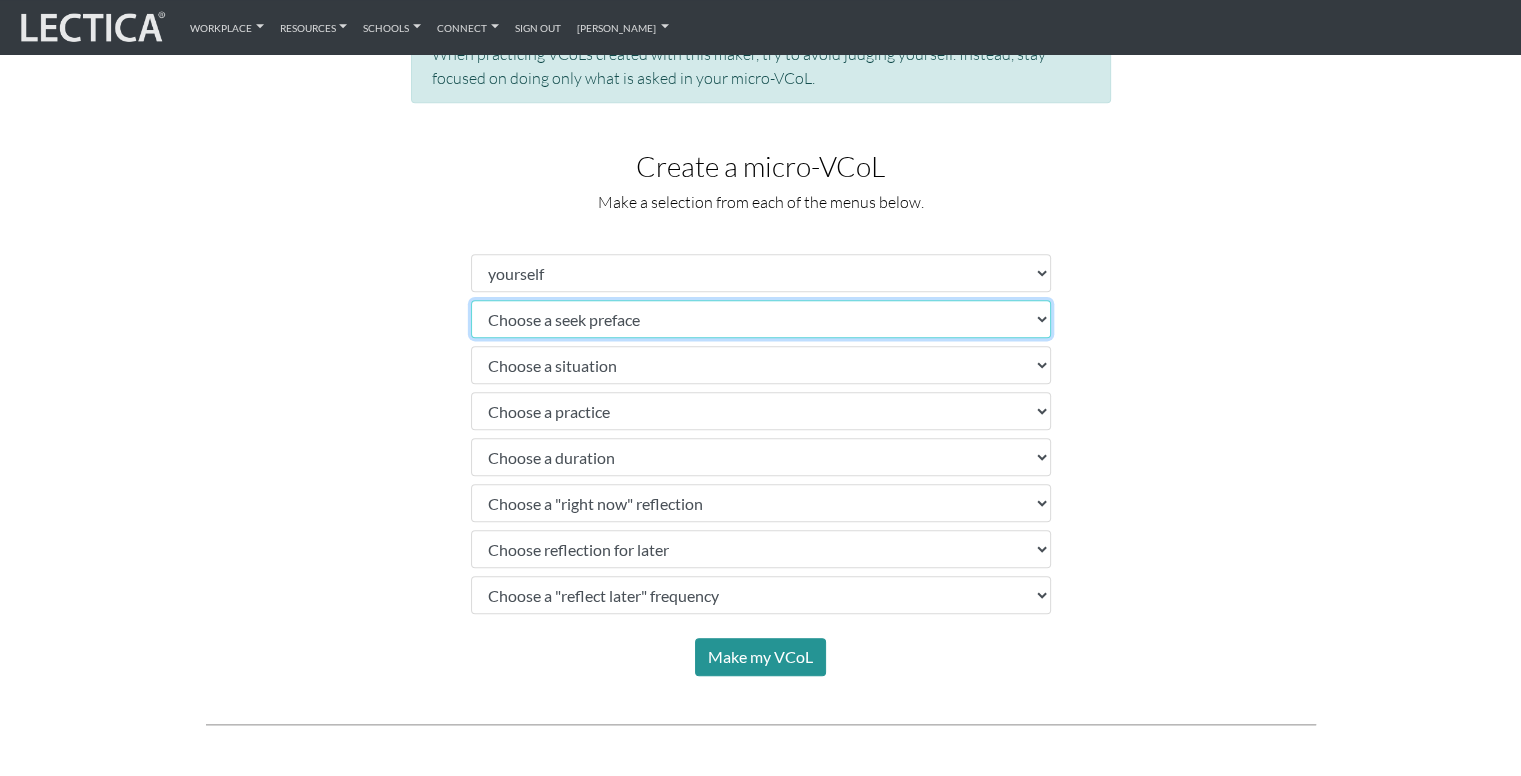 click on "Choose a seek preface" at bounding box center (761, 319) 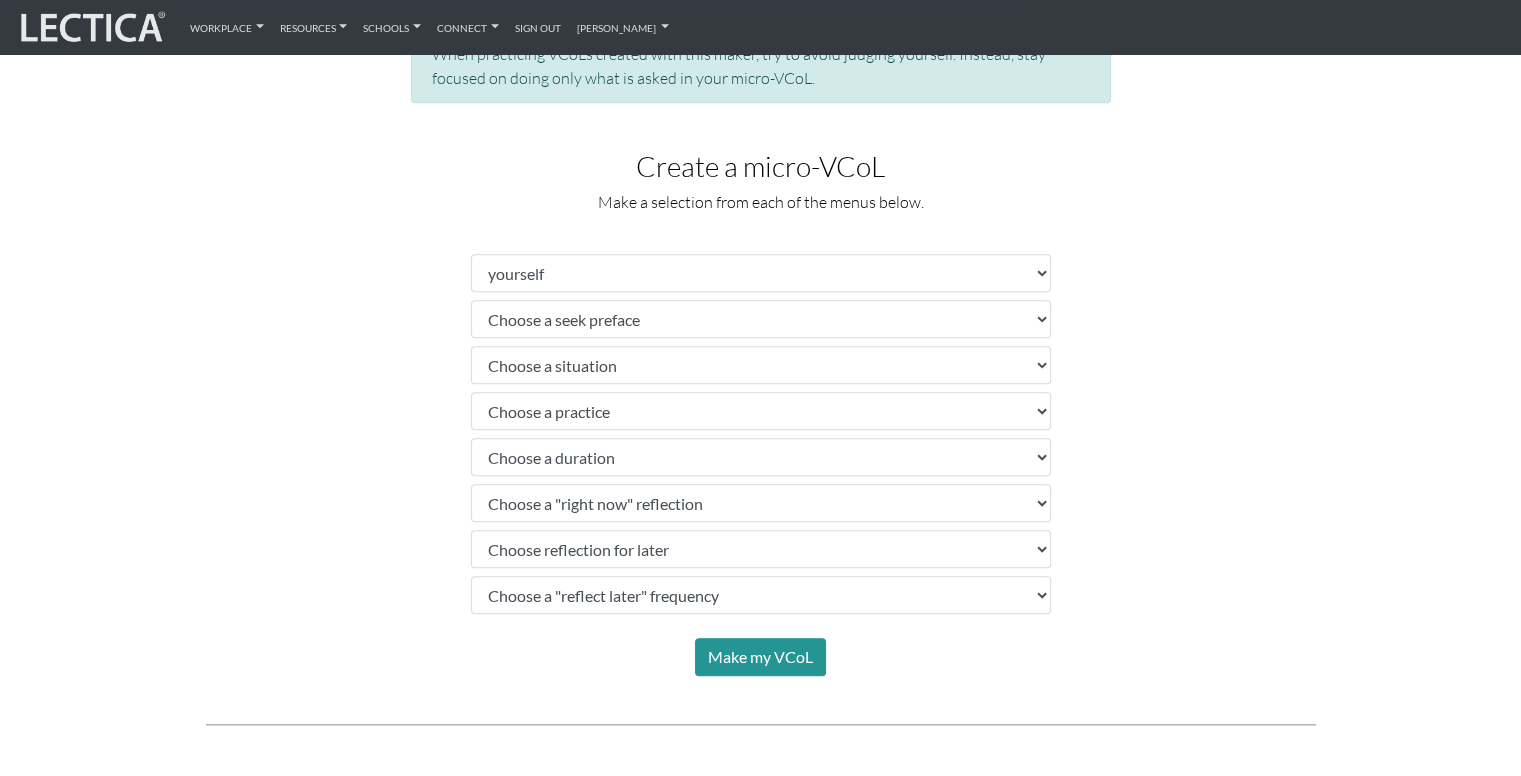 click on "It’s common for people of all ages to respond to the behavior of others by  labeling  them. When we label others, we place them in a category. These categories can be positive, negative, or somewhere in between. For example, a person might respond to a polite stranger by thinking, “What a nice person,” or respond to someone who cuts them off in traffic by thinking, “What an idiot!”
The micro-VCoLs created with this maker help people build skills for (1) noticing when they label others and (2) identifying feelings associated with the desire to label. It's a level 1 micro-VCoL because it is focused on  noticing  skills and feelings.
When practicing VCoLs created with this maker, try to avoid judging yourself. Instead, stay focused on doing only what is asked in your micro-VCoL.
Create a micro-VCoL   Make a selection from each of the menus below.   Choose a source     Choose a seek preface     Choose a situation     Choose a practice     Choose a duration                 Make my VCoL" at bounding box center [761, 252] 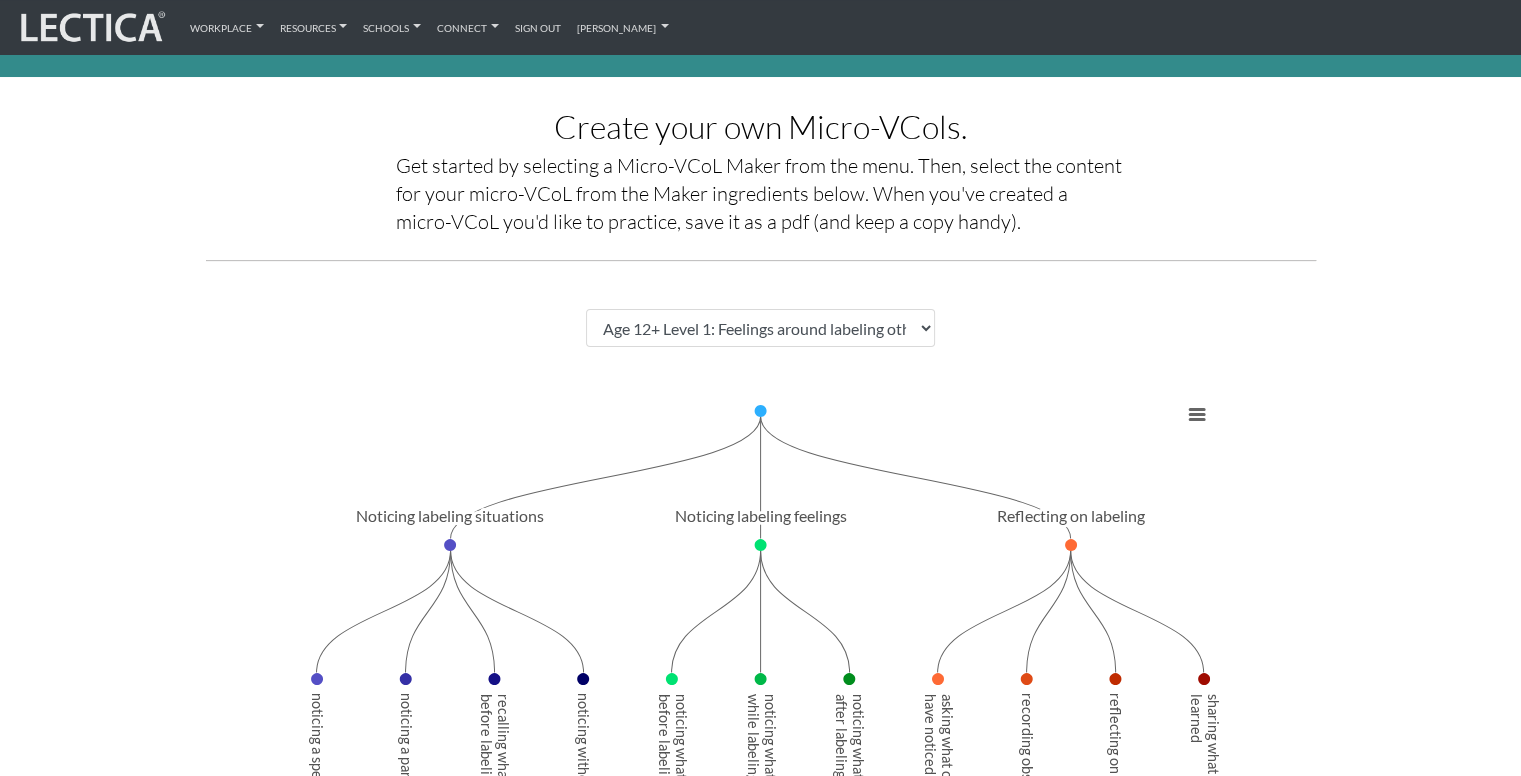 scroll, scrollTop: 0, scrollLeft: 0, axis: both 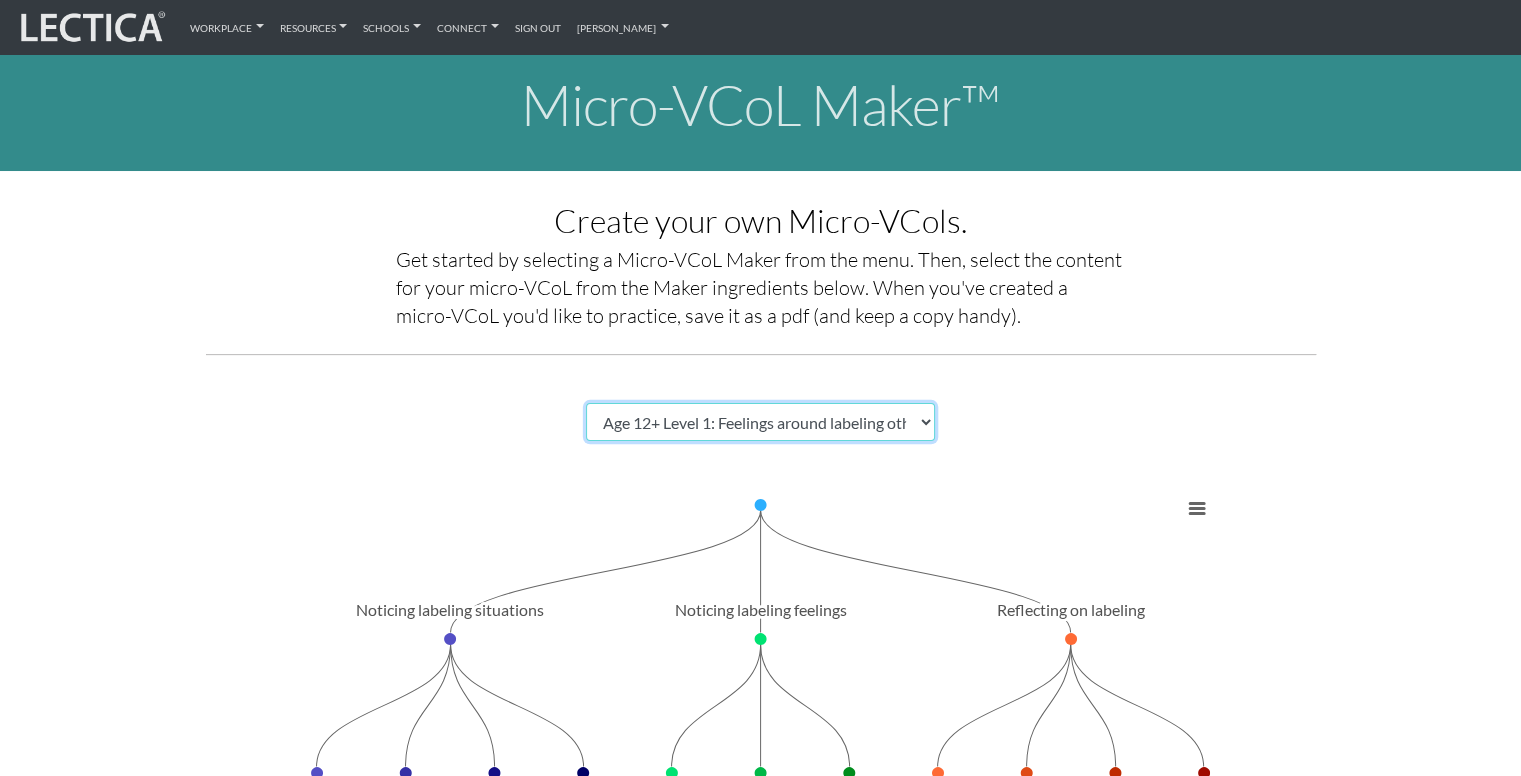 click on "Choose a Micro-VCoL Maker" at bounding box center (761, 422) 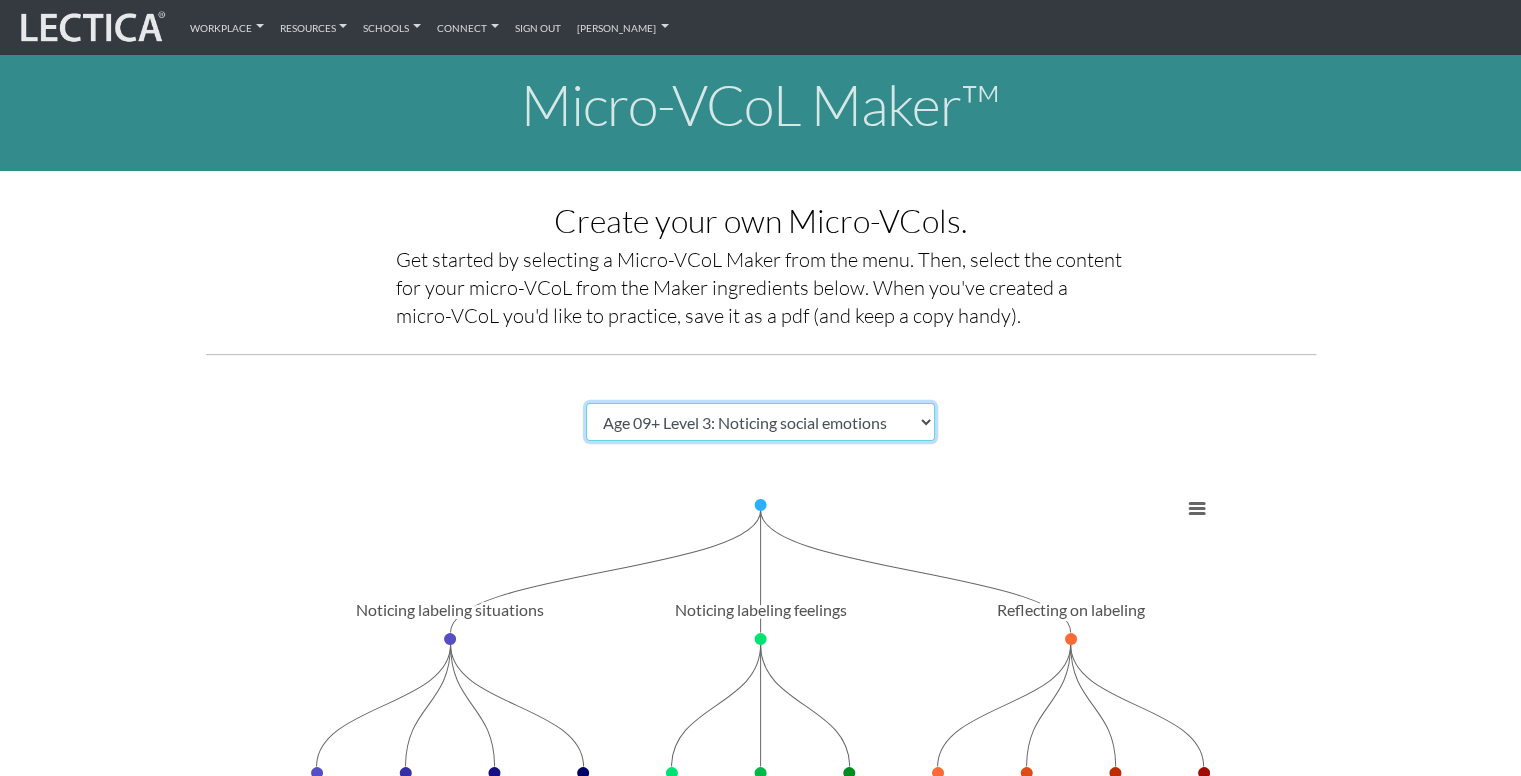 click on "Choose a Micro-VCoL Maker" at bounding box center [761, 422] 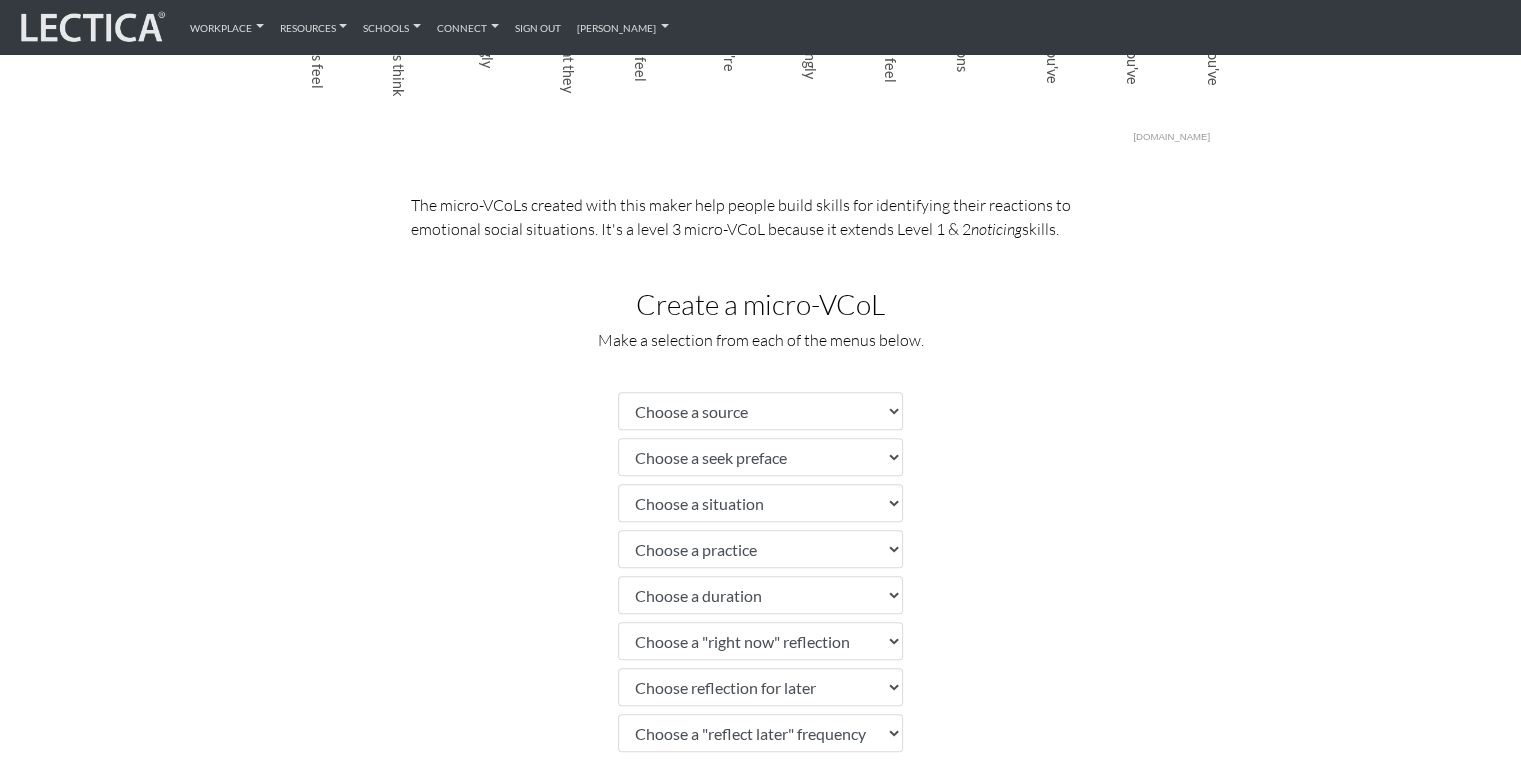 scroll, scrollTop: 979, scrollLeft: 0, axis: vertical 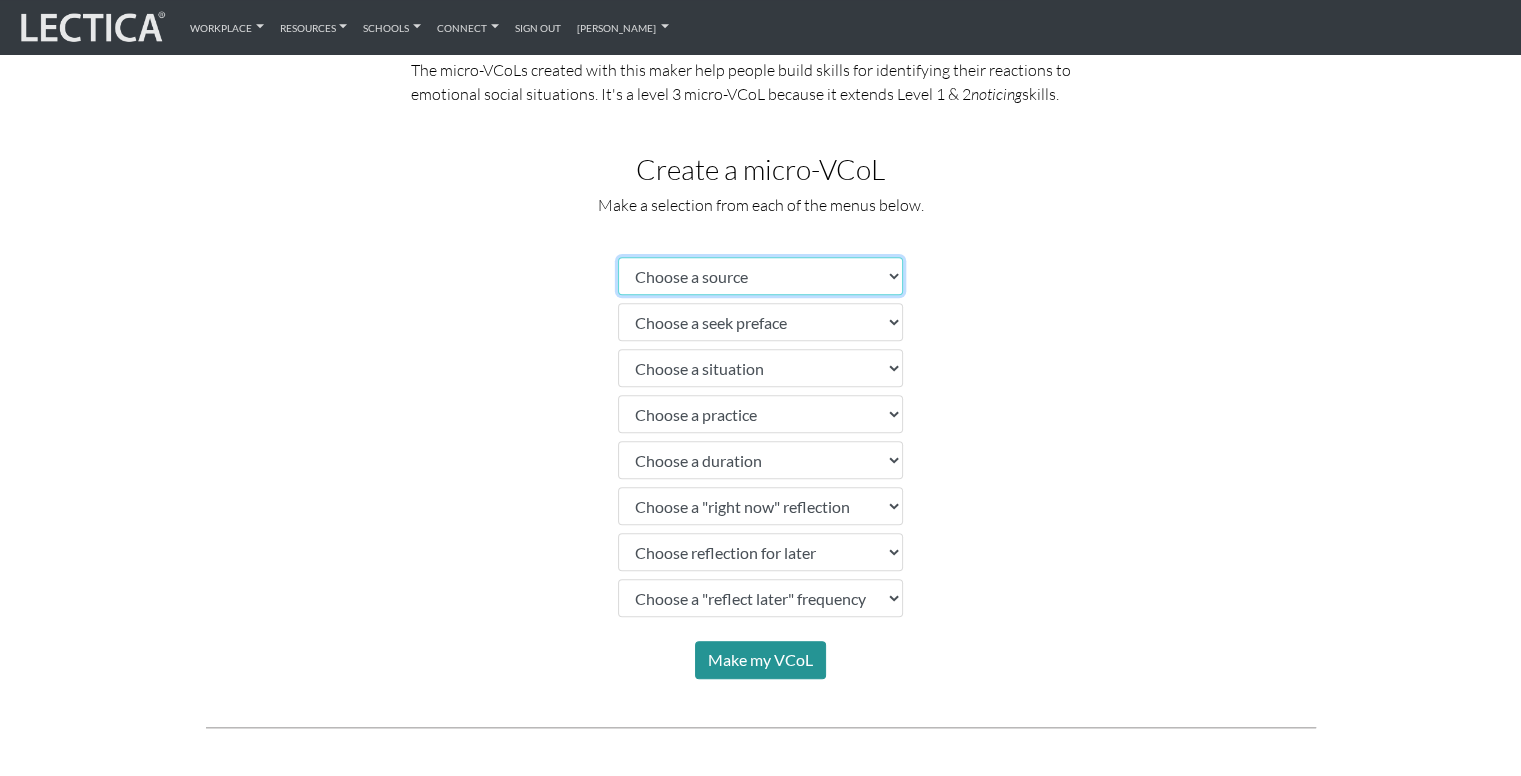 click on "Choose a source" at bounding box center [760, 276] 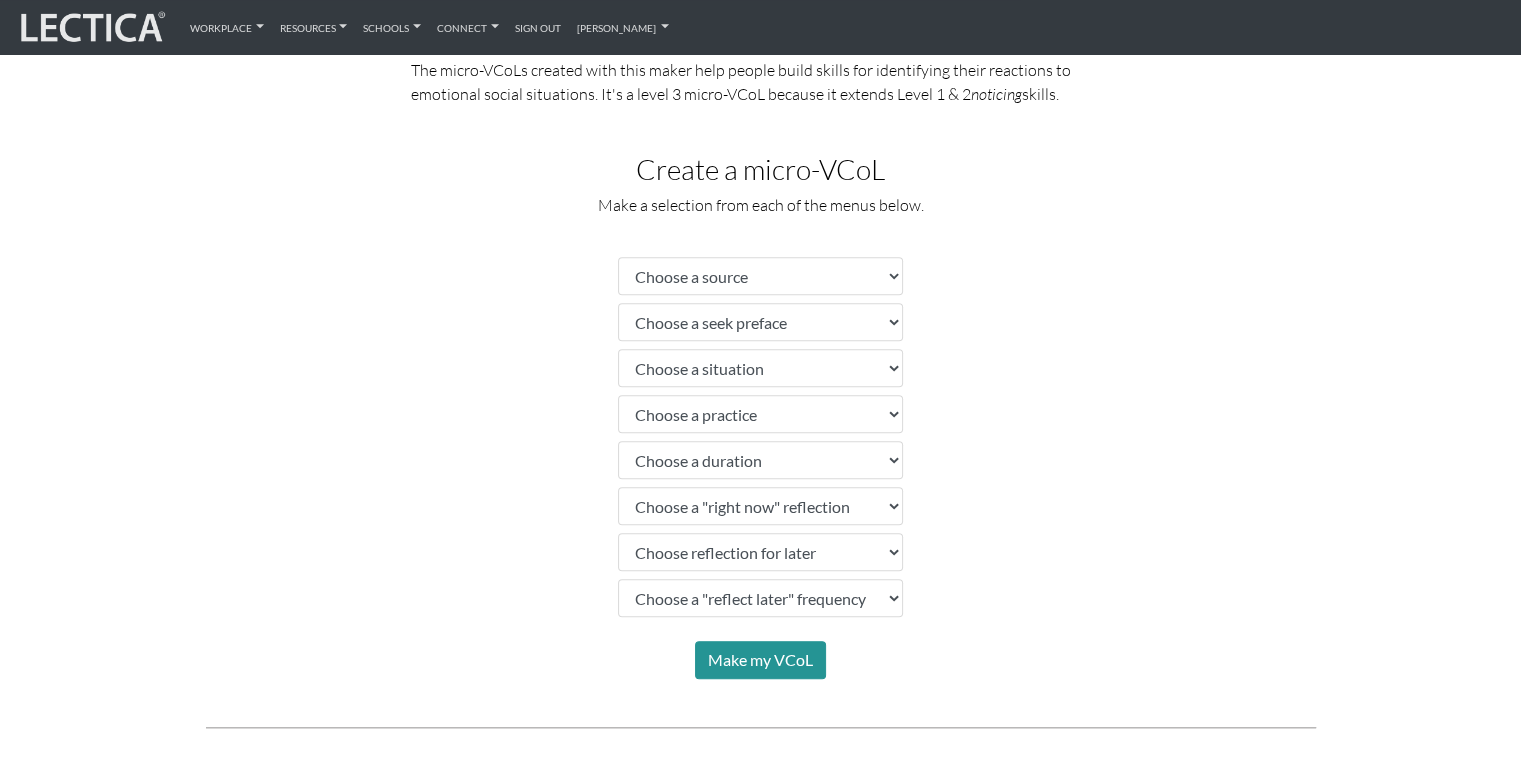 click on "The micro-VCoLs created with this maker help people build skills for identifying their reactions to emotional social situations. It's a level 3 micro-VCoL because it extends Level 1 & 2  noticing  skills.   Create a micro-VCoL   Make a selection from each of the menus below.   Choose a source     Choose a seek preface     Choose a situation     Choose a practice     Choose a duration     Choose a "right now" reflection     Choose reflection for later     Choose a "reflect later" frequency     Make my VCoL" at bounding box center (761, 368) 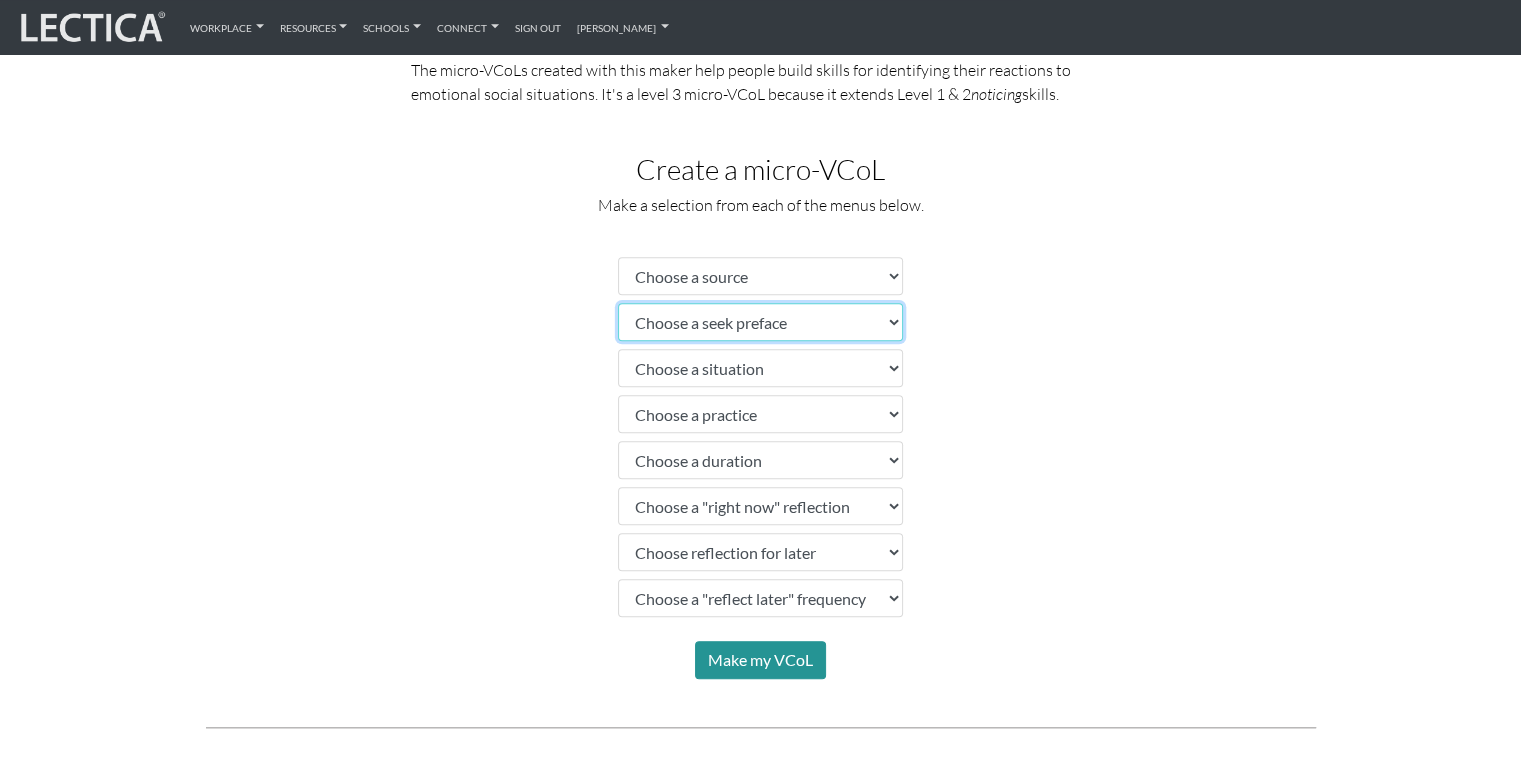 click on "Choose a seek preface" at bounding box center [760, 322] 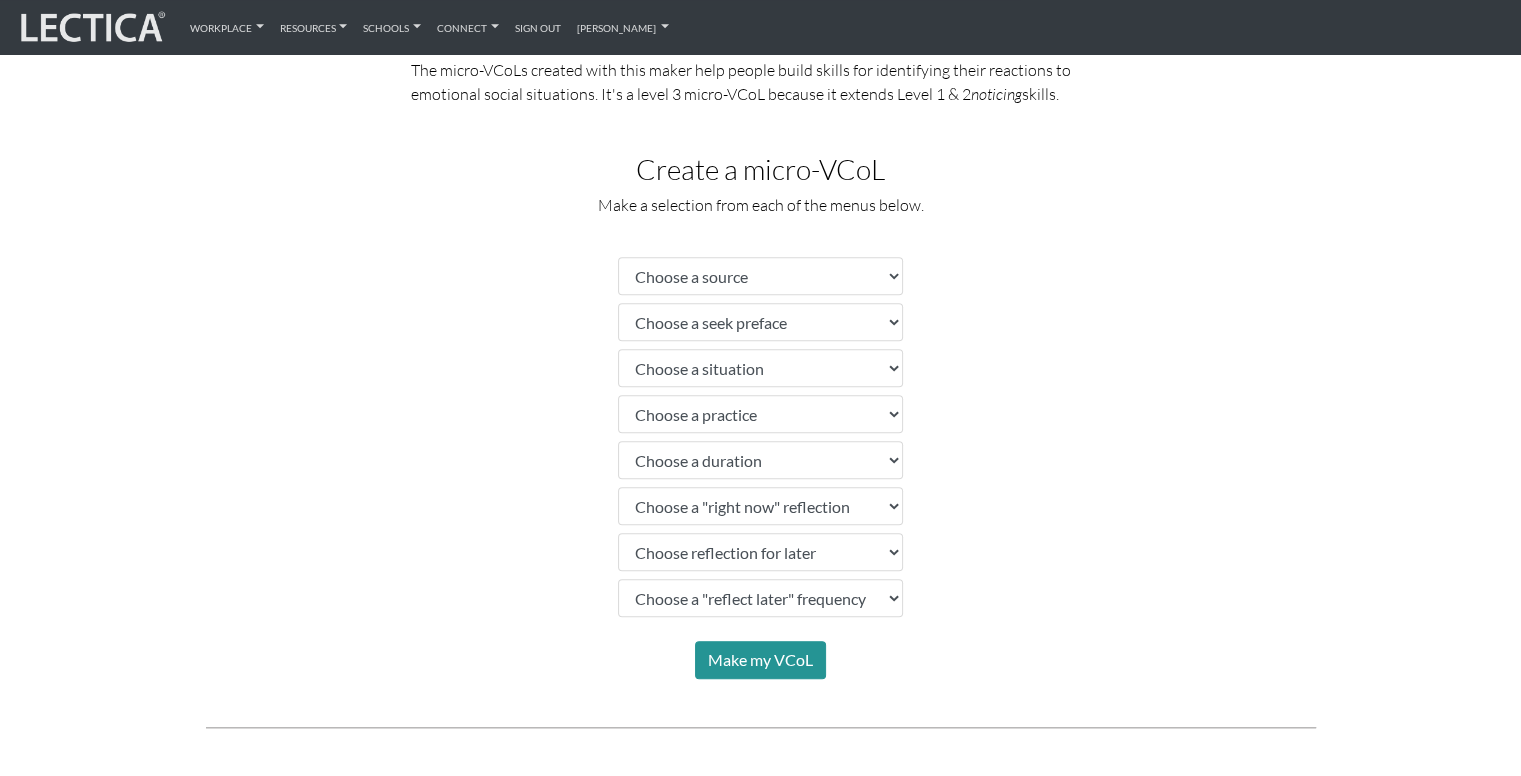 click on "The micro-VCoLs created with this maker help people build skills for identifying their reactions to emotional social situations. It's a level 3 micro-VCoL because it extends Level 1 & 2  noticing  skills.   Create a micro-VCoL   Make a selection from each of the menus below.   Choose a source     Choose a seek preface     Choose a situation     Choose a practice     Choose a duration     Choose a "right now" reflection     Choose reflection for later     Choose a "reflect later" frequency     Make my VCoL" at bounding box center [761, 368] 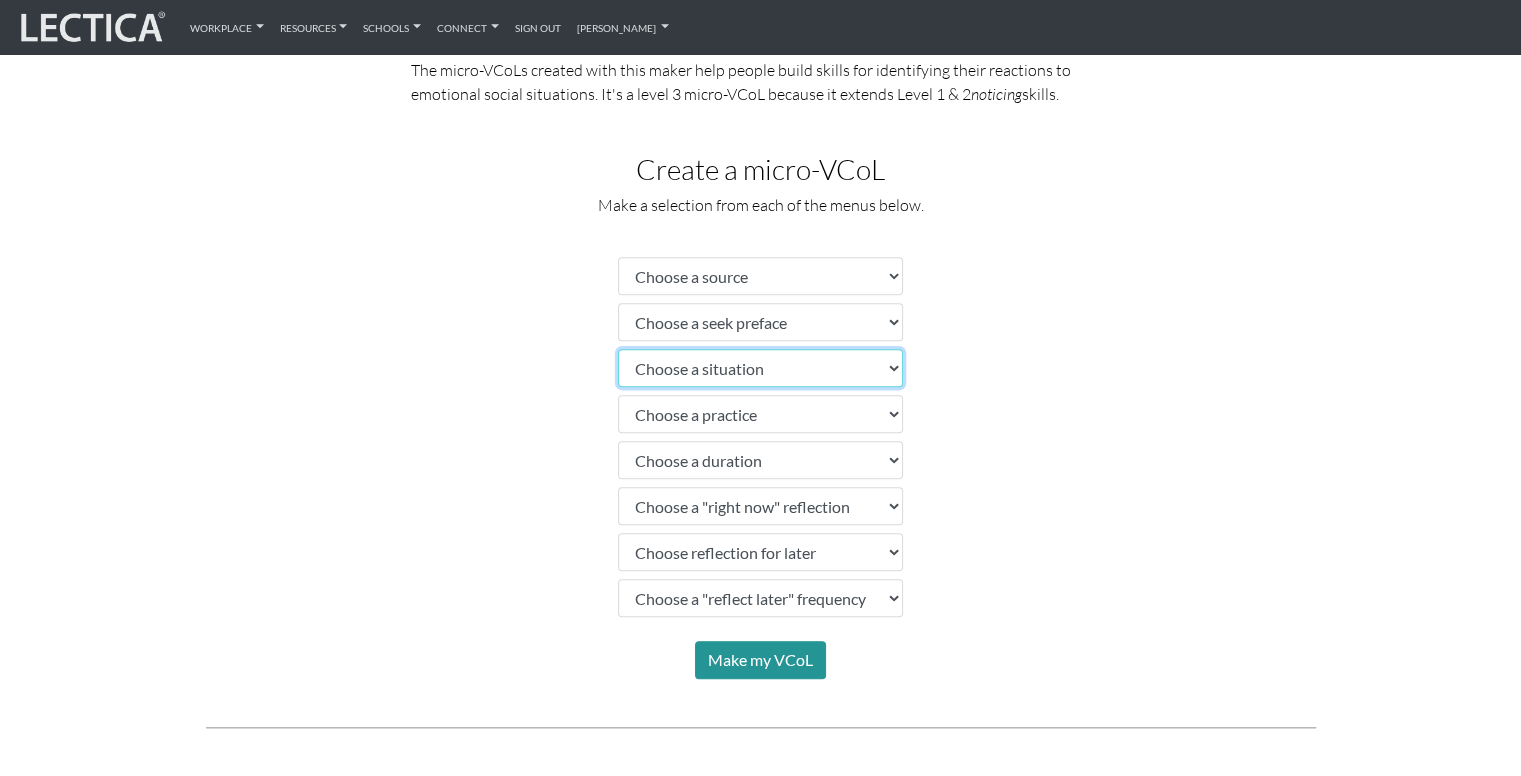 click on "Choose a situation" at bounding box center [760, 368] 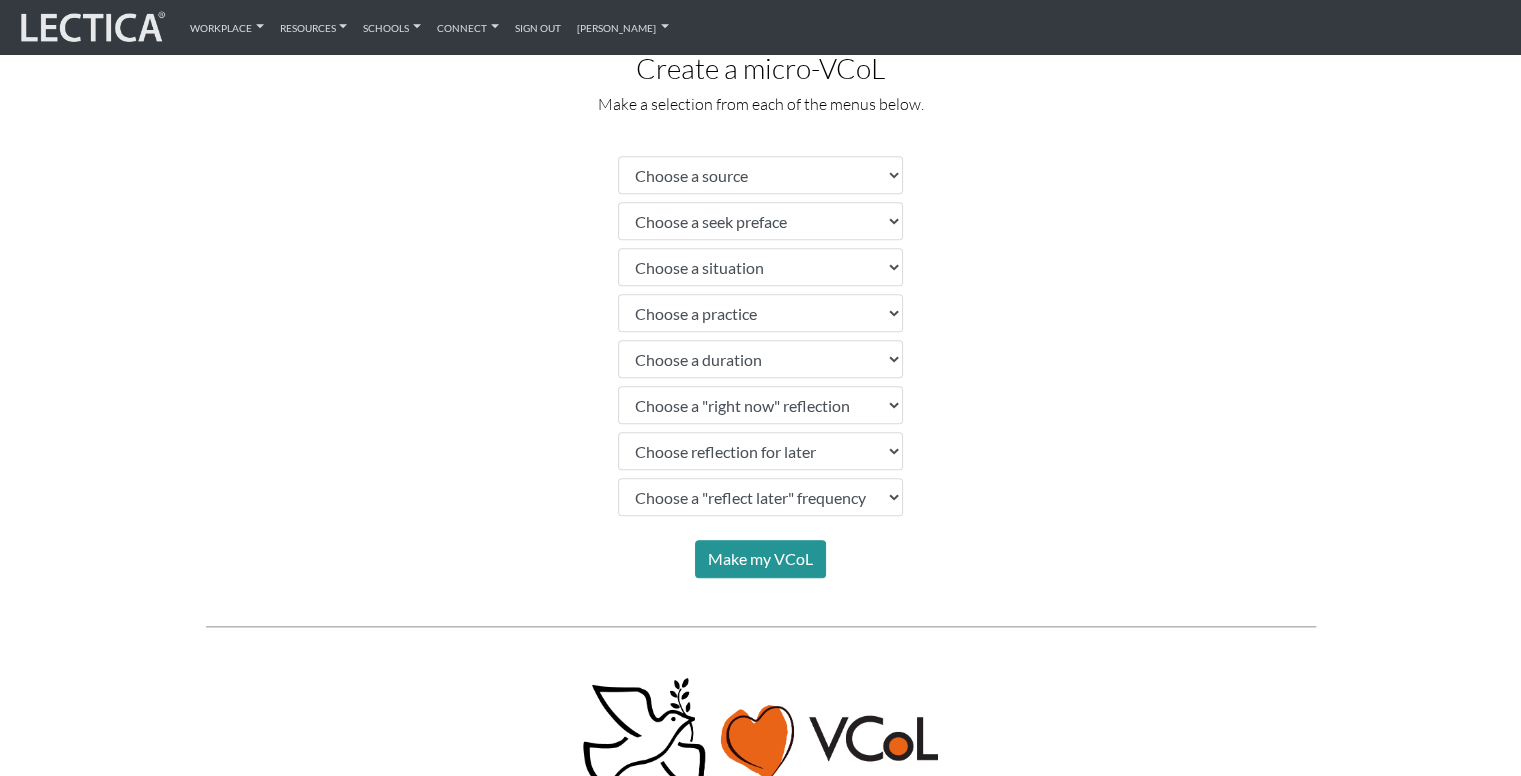 click on "The micro-VCoLs created with this maker help people build skills for identifying their reactions to emotional social situations. It's a level 3 micro-VCoL because it extends Level 1 & 2  noticing  skills.   Create a micro-VCoL   Make a selection from each of the menus below.   Choose a source     Choose a seek preface     Choose a situation     Choose a practice     Choose a duration     Choose a "right now" reflection     Choose reflection for later     Choose a "reflect later" frequency     Make my VCoL" at bounding box center (761, 267) 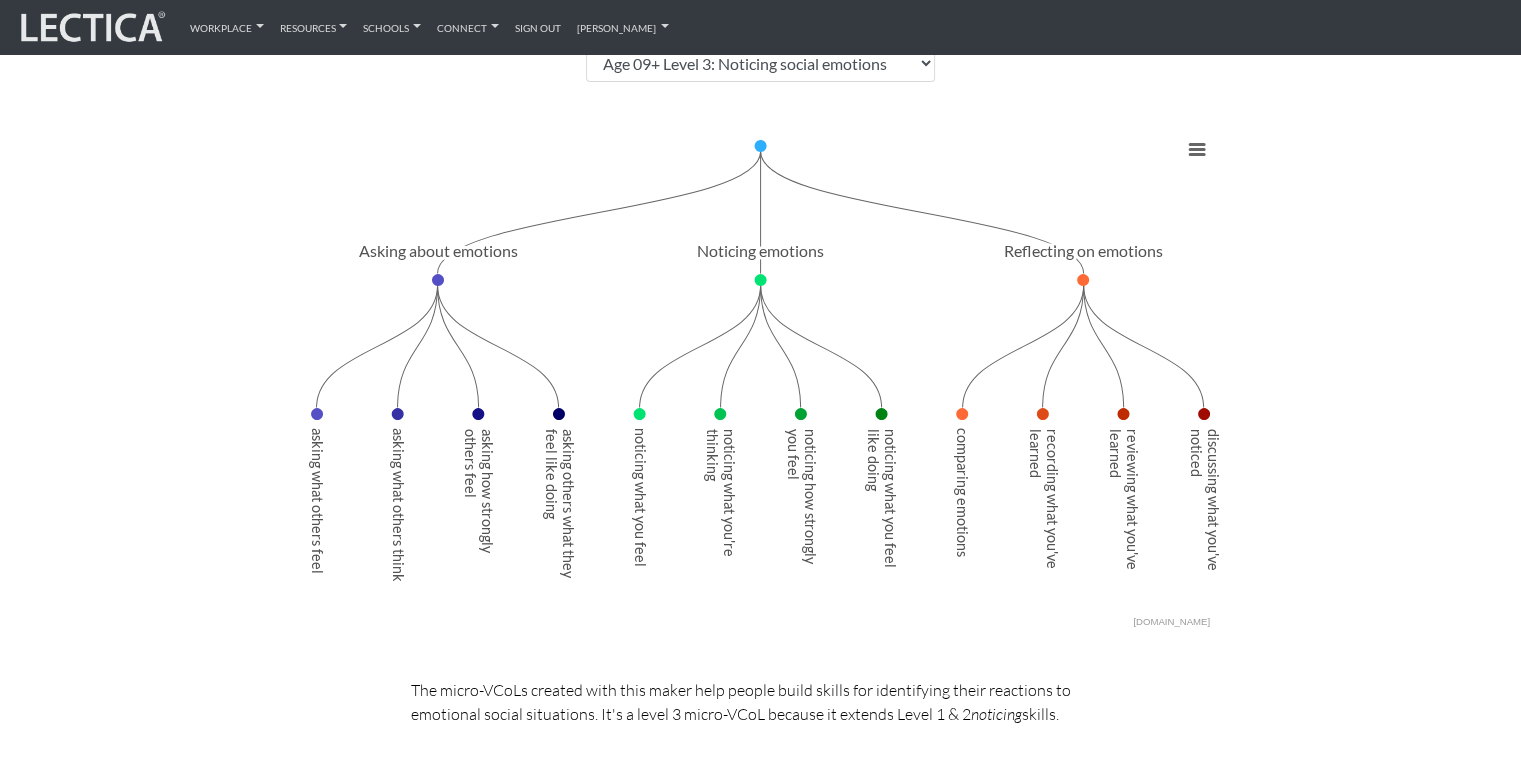 scroll, scrollTop: 0, scrollLeft: 0, axis: both 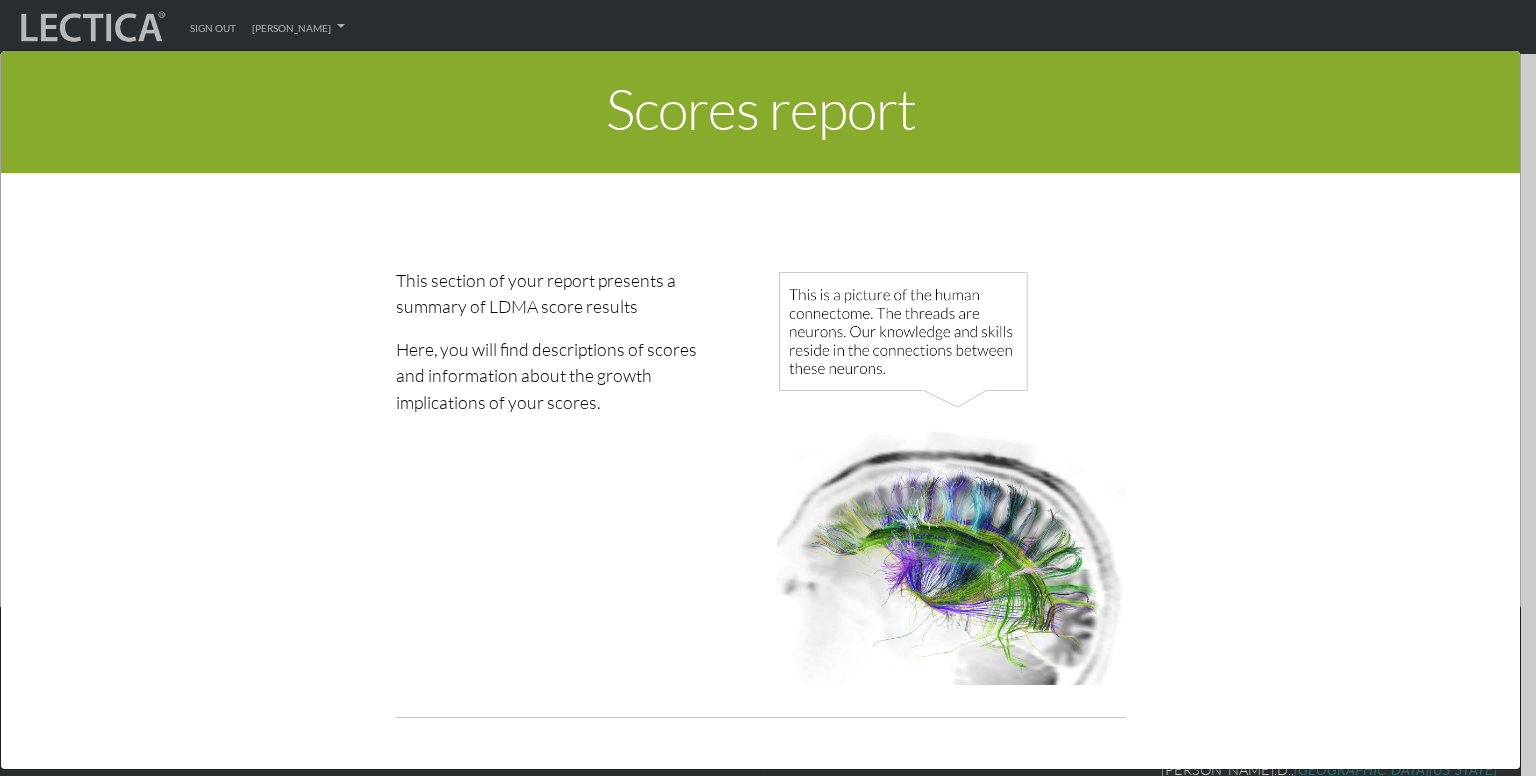 click at bounding box center [768, 388] 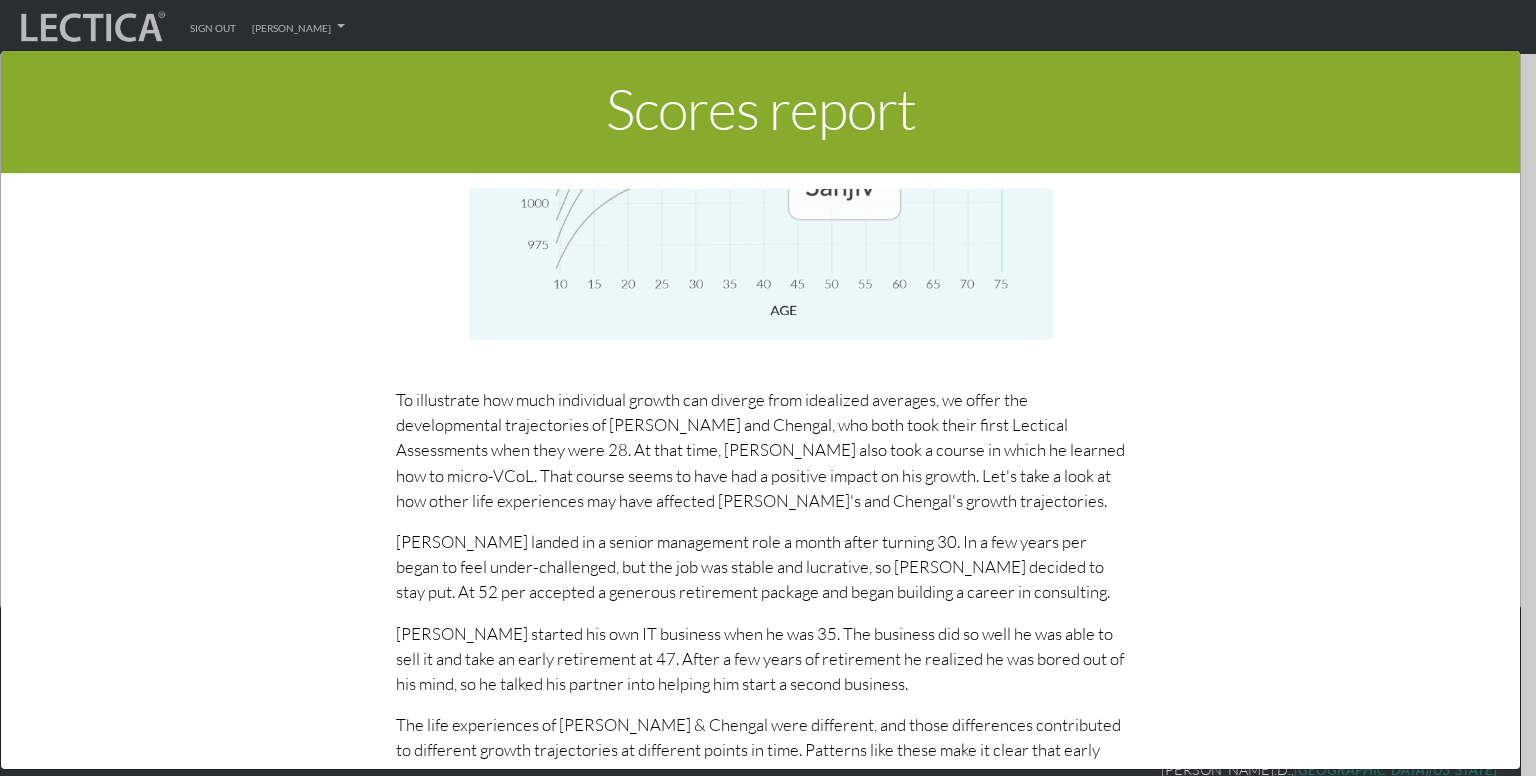 scroll, scrollTop: 10448, scrollLeft: 0, axis: vertical 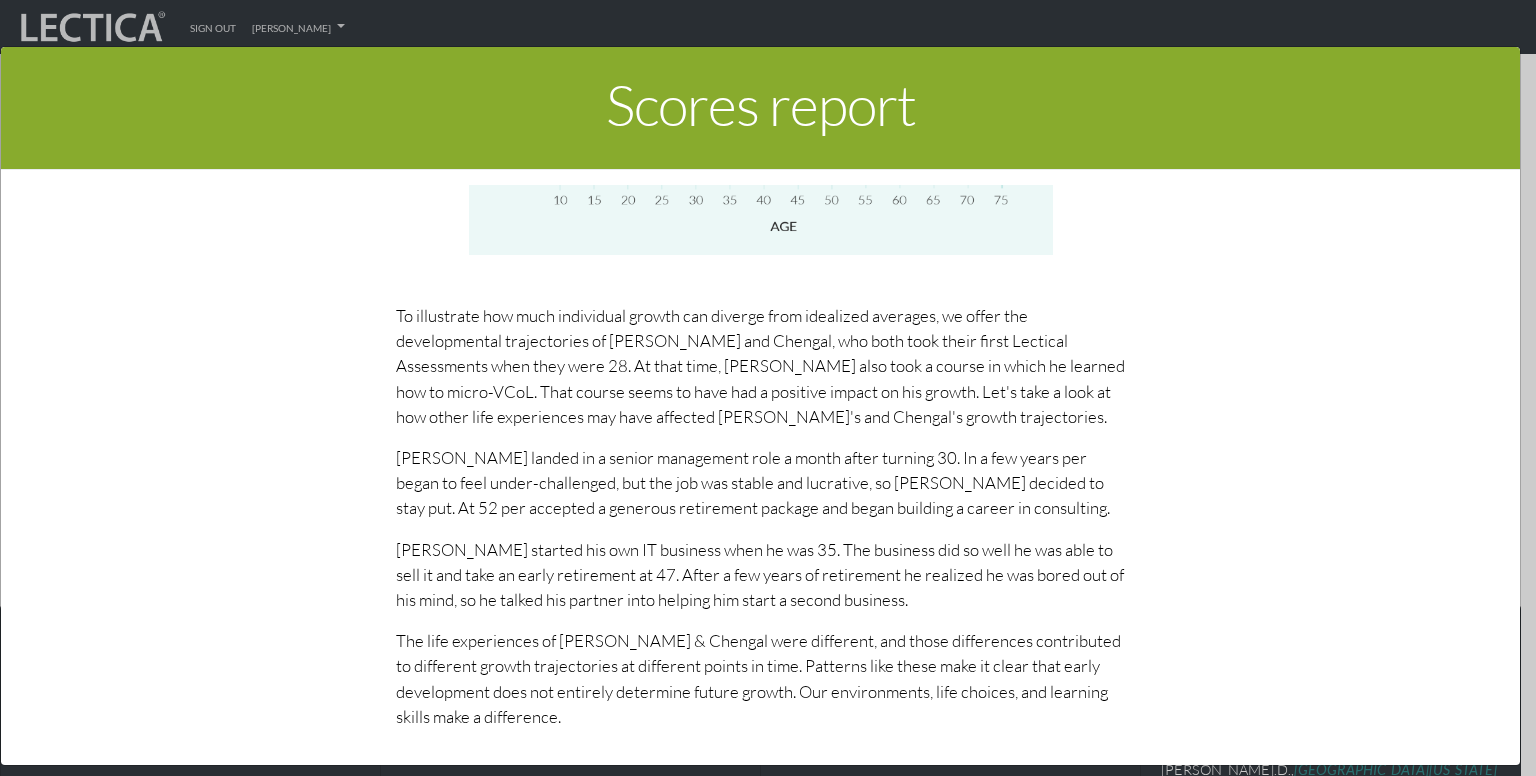 click on "Scores report   ×
This section of your report presents a summary of LDMA score results
Here, you will find descriptions of scores and information about the growth implications of your scores.
The limitations of scores
The scores on Lectical Assessments help Lectical coaches, educators, and consultants work with test-takers to figure out (1) what they are most likely to benefit from learning next and (2) which practices are likely to be most useful in helping them reach their goals.
Unfortunately, looking at the scores themselves is unlikely to help you become a more effective learner. In fact, it can get in the way of learning—especially if you aren’t aware of the limitations of test scores. As you view this report, we recommend that you keep the following limitations of scores in mind:
We can only score responses. We can’t read people's minds.
Scores aren’t precise. They are best thought of as the midpoint of a probable range." at bounding box center [768, 408] 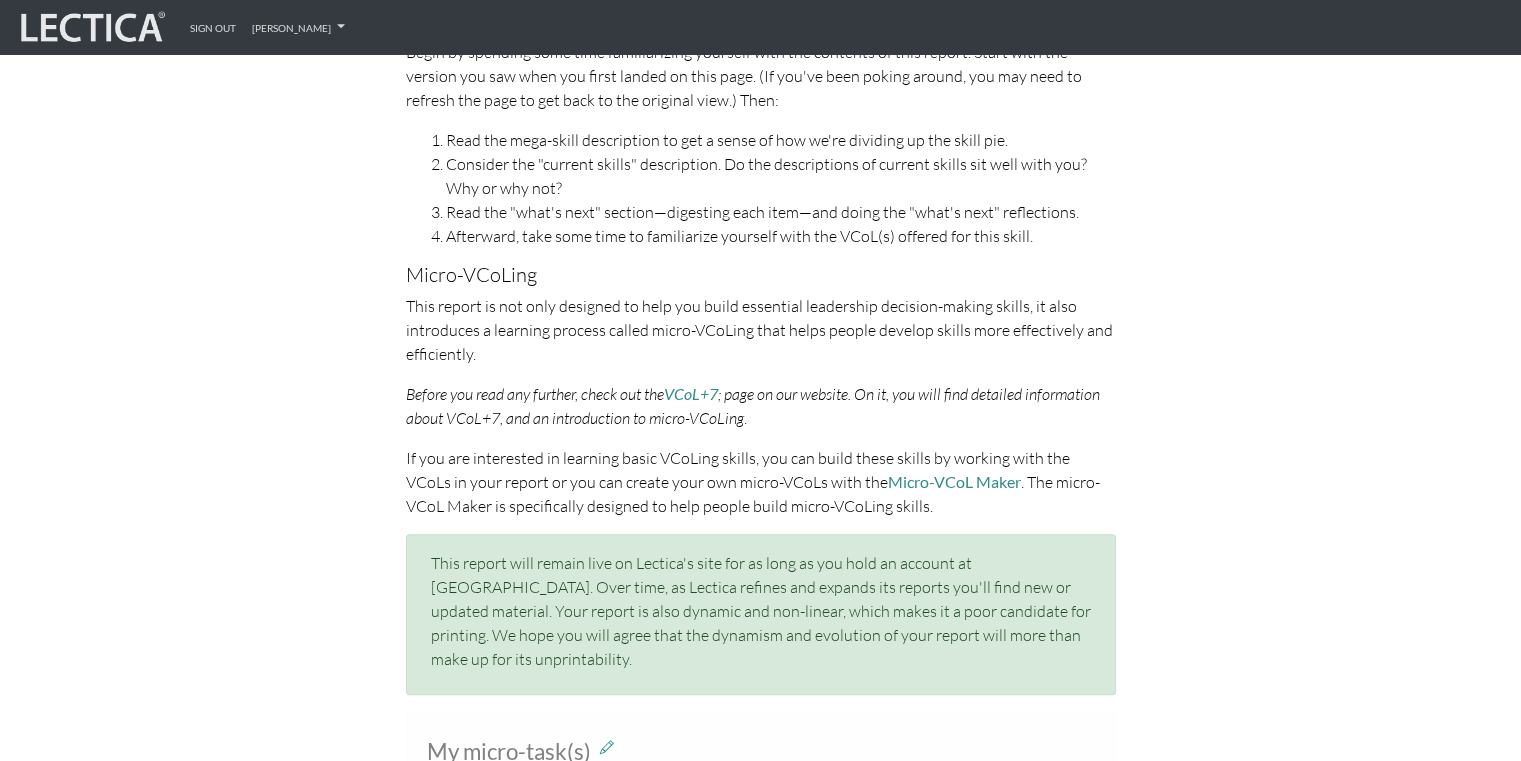 scroll, scrollTop: 1062, scrollLeft: 0, axis: vertical 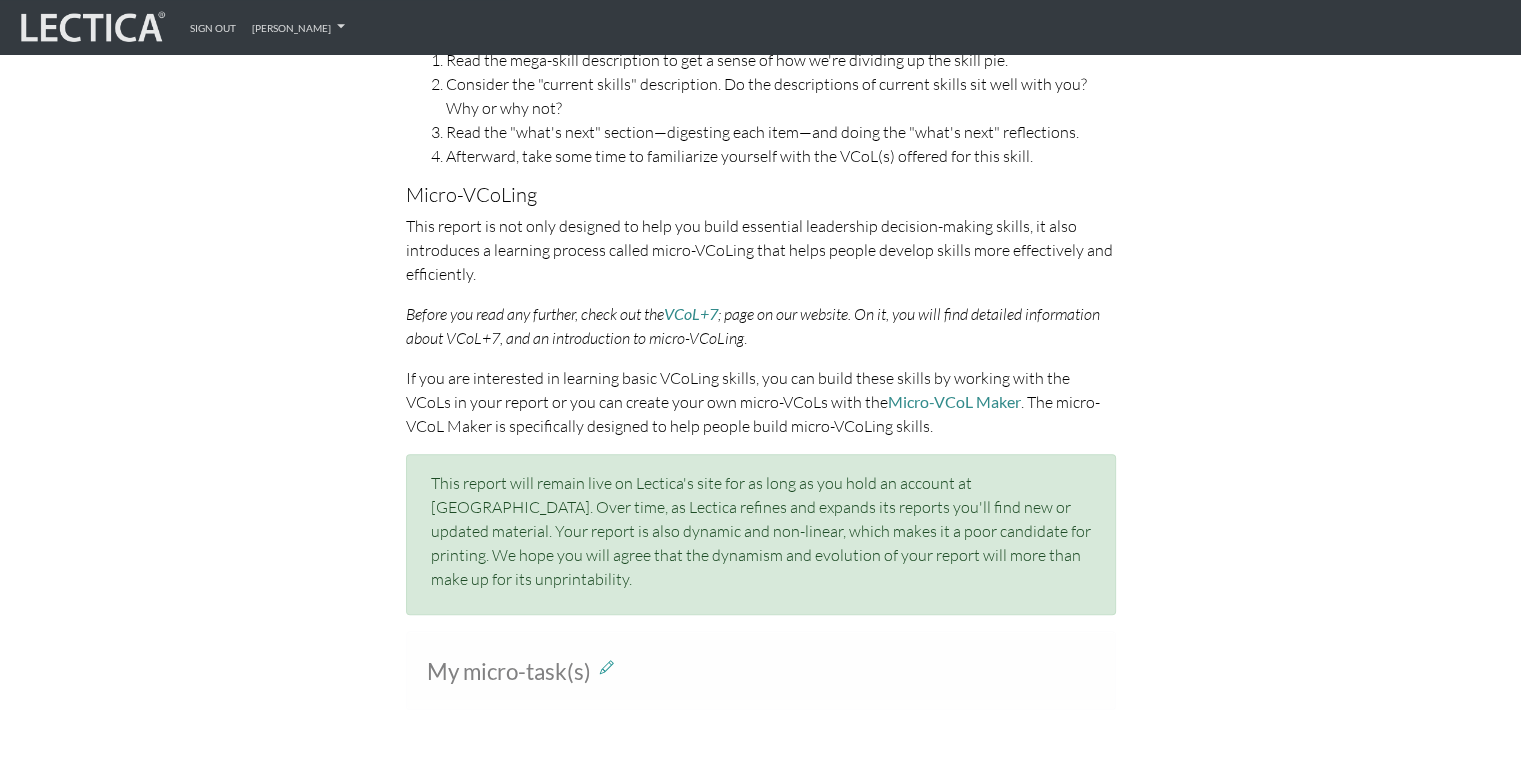 type 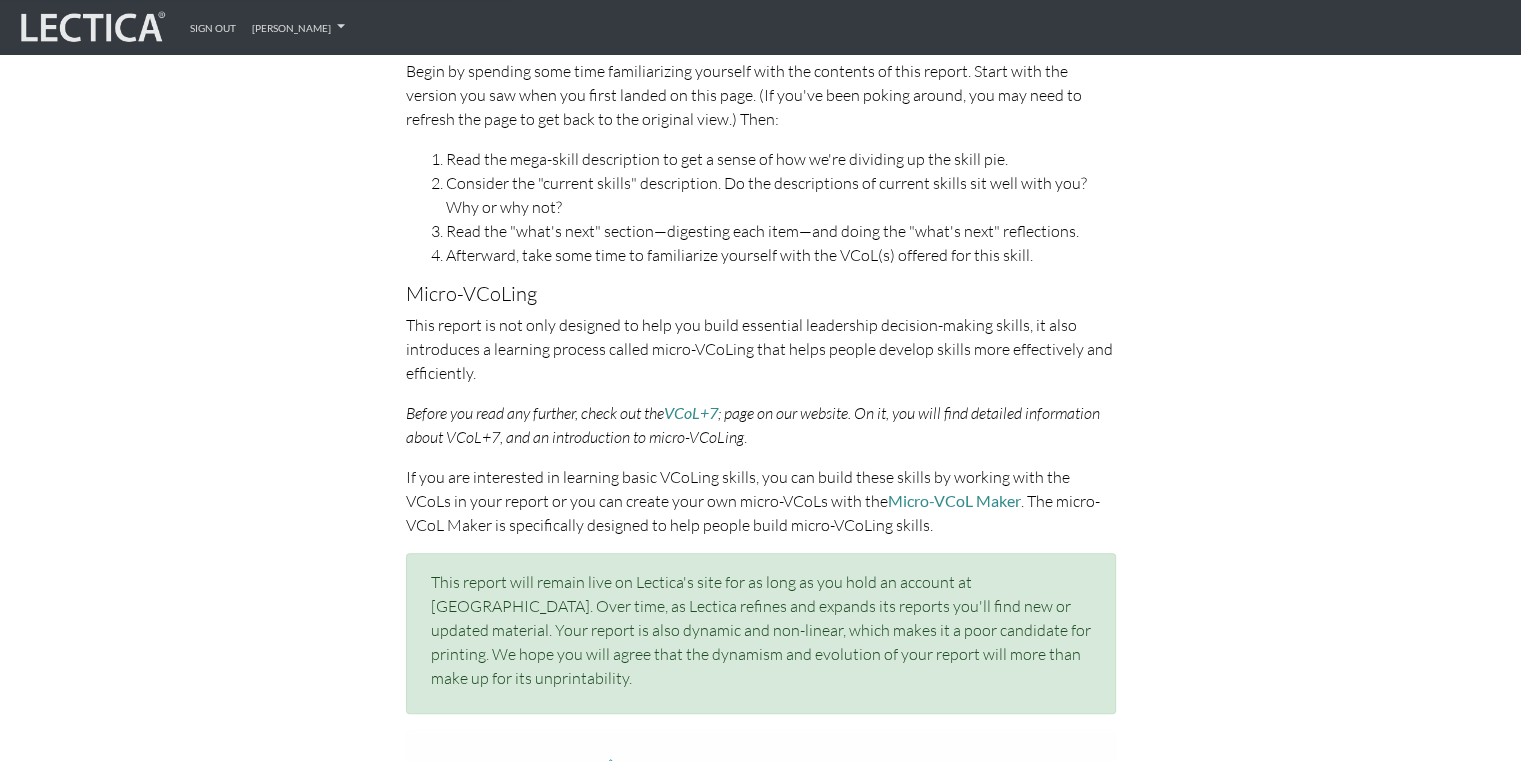 scroll, scrollTop: 1136, scrollLeft: 0, axis: vertical 